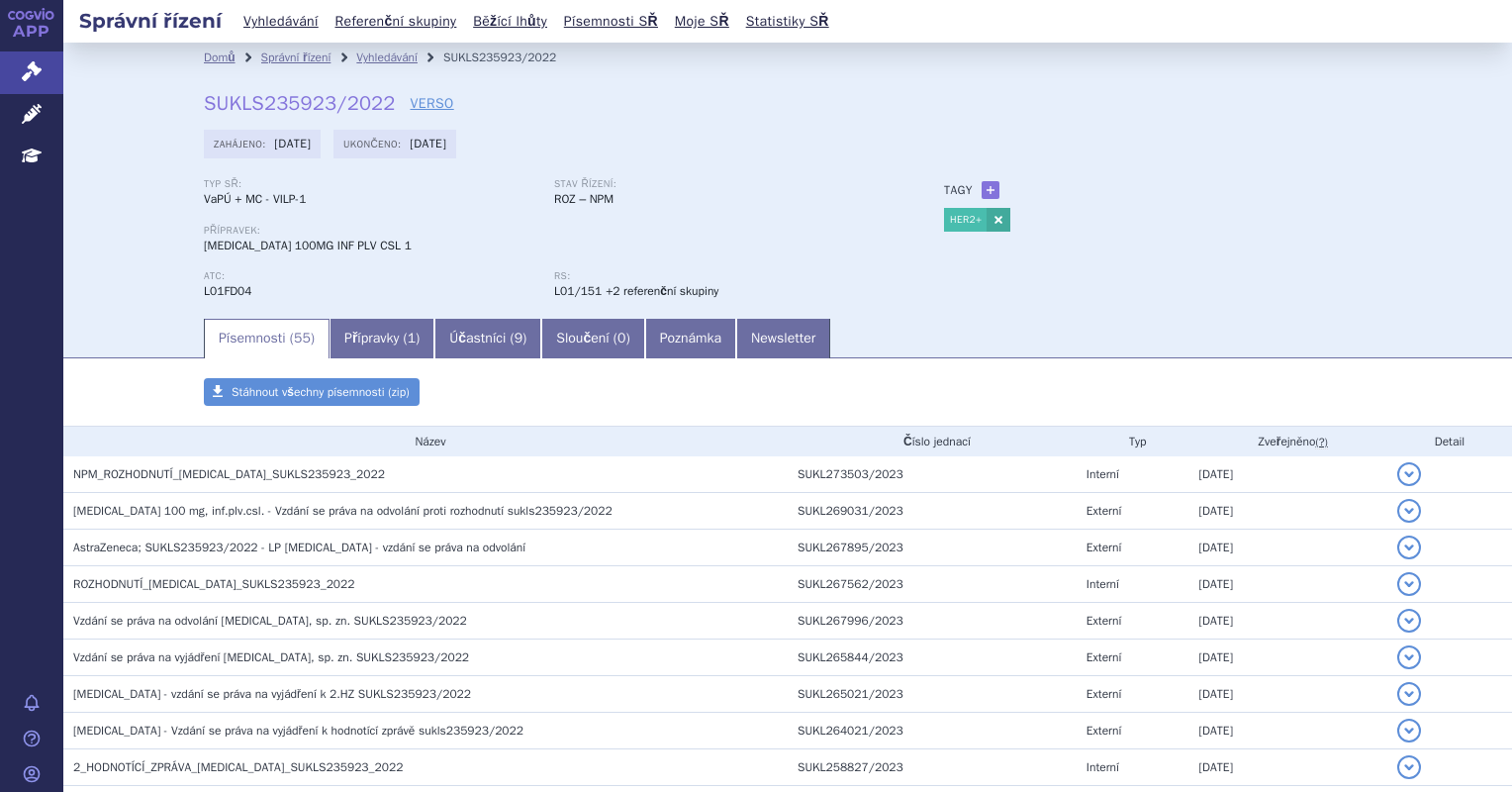 scroll, scrollTop: 0, scrollLeft: 0, axis: both 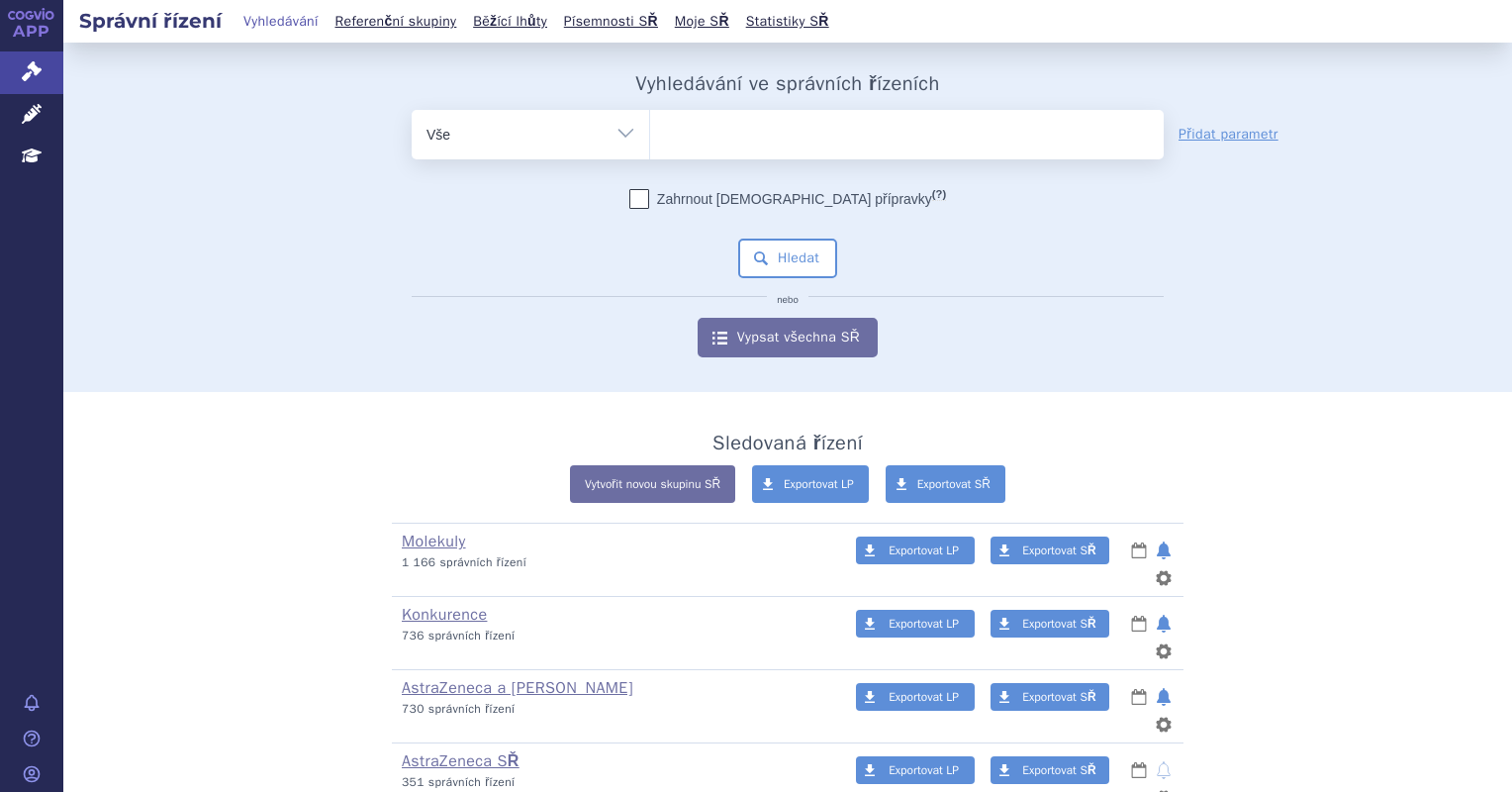 click at bounding box center [906, 131] 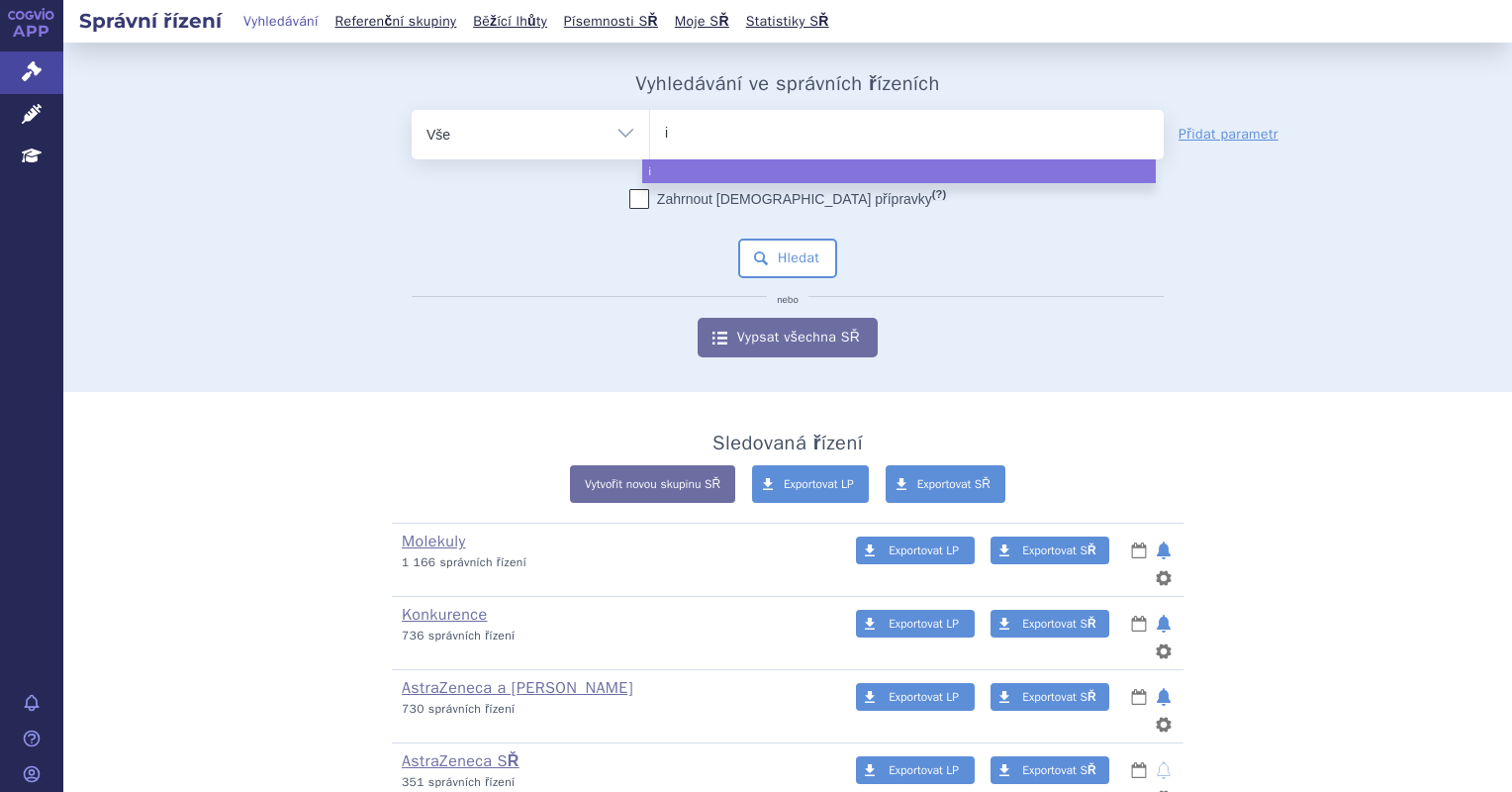 type on "im" 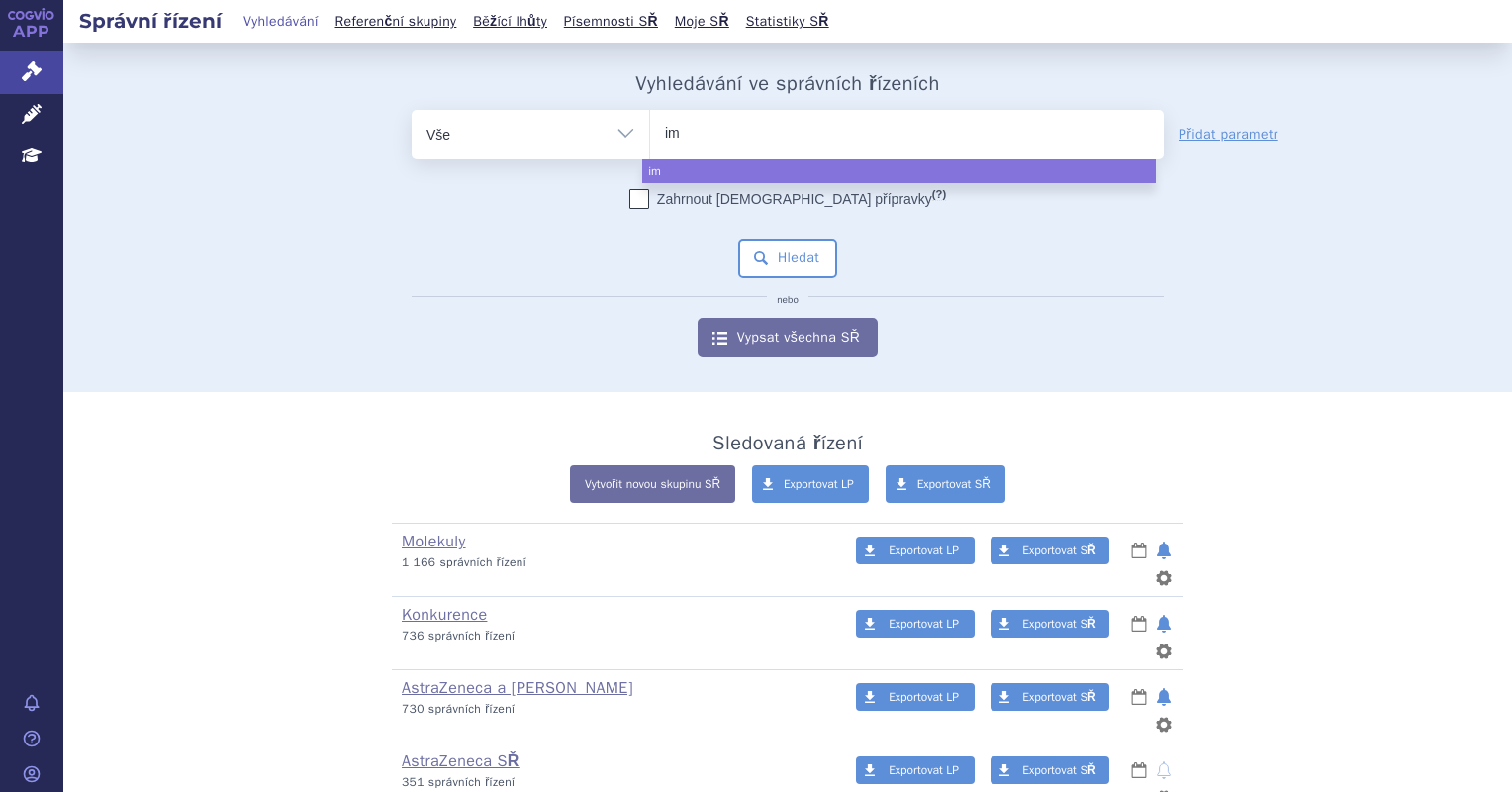 type on "imb" 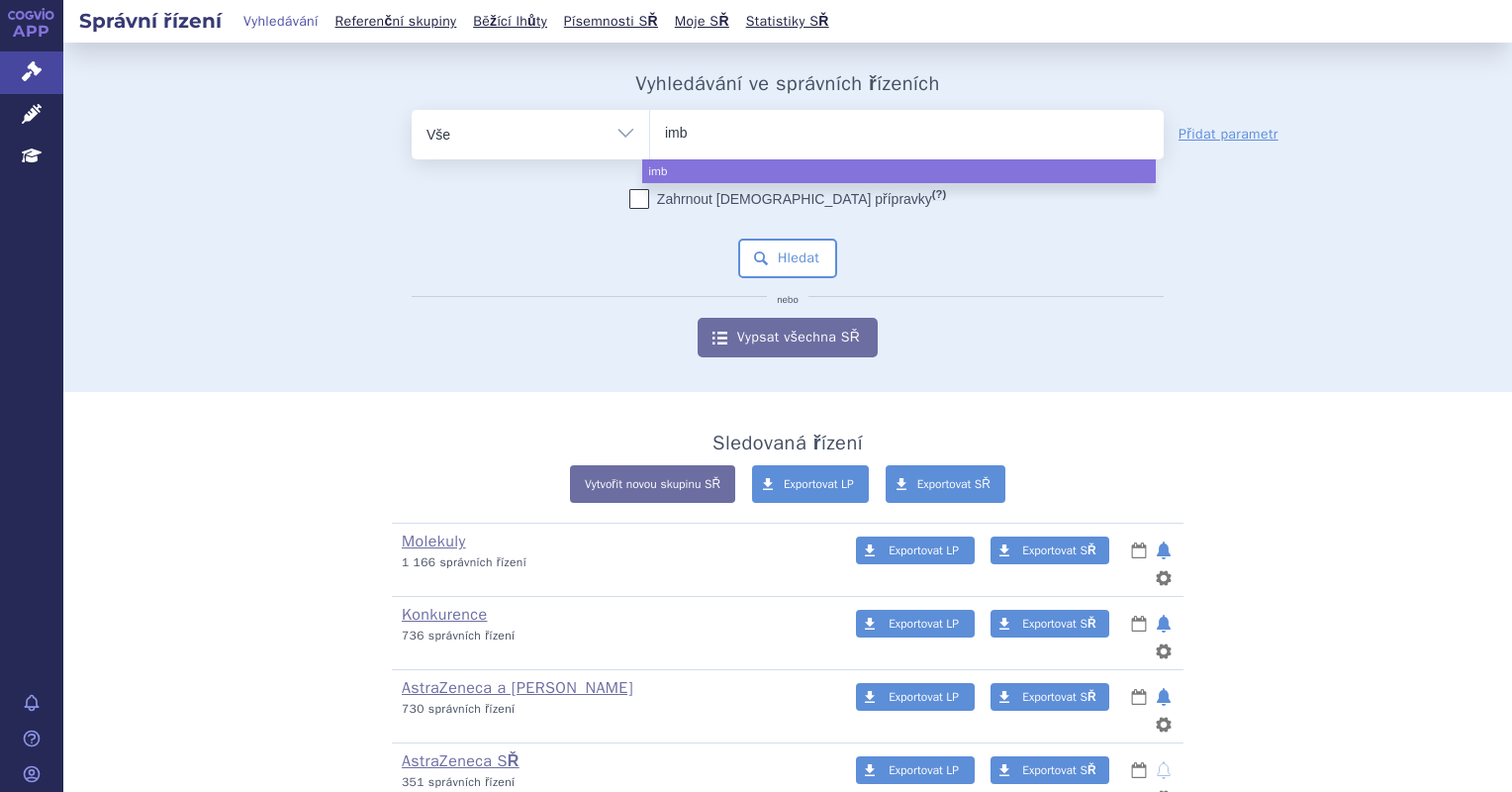 type on "imbr" 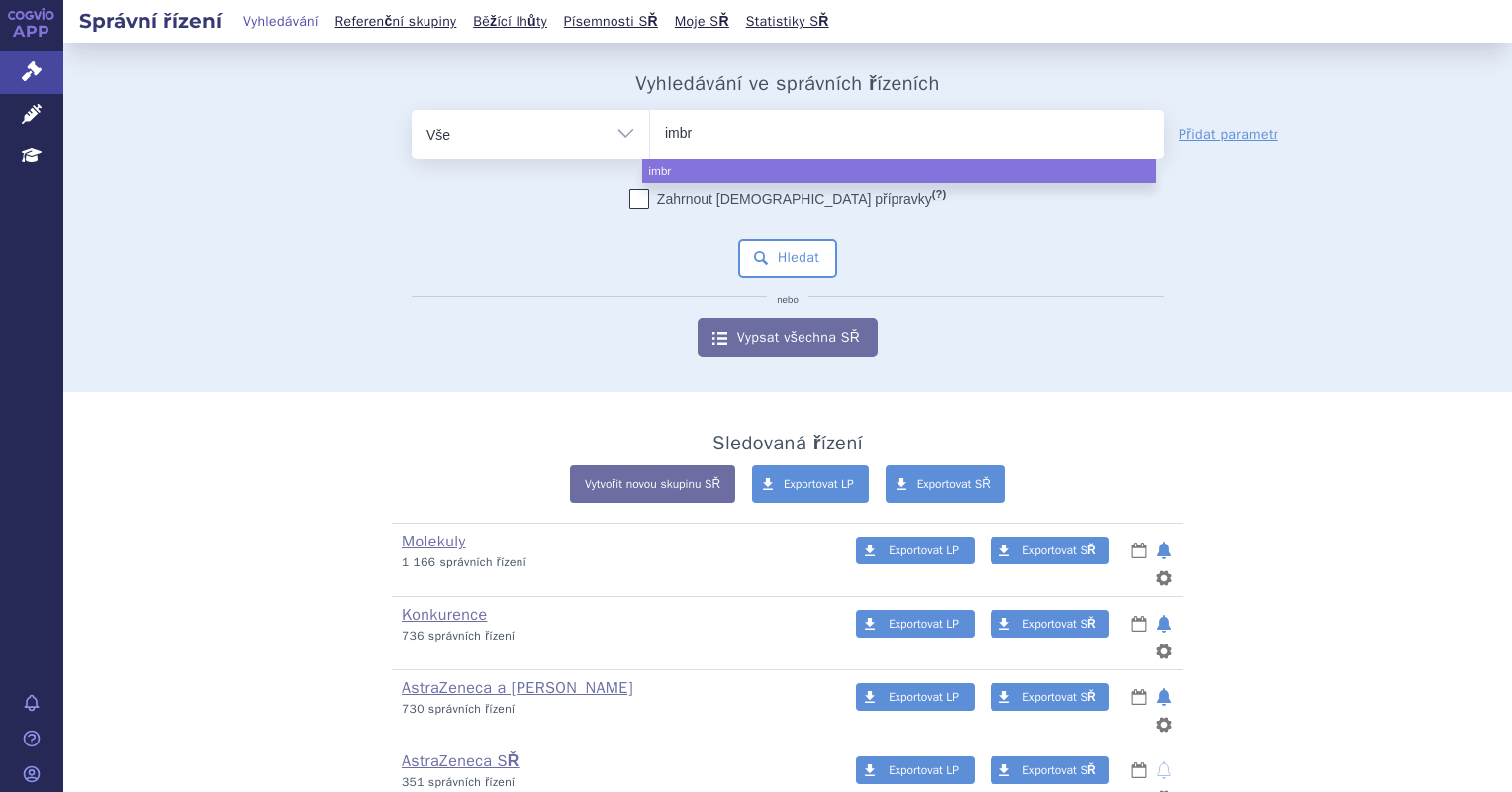 type on "imbru" 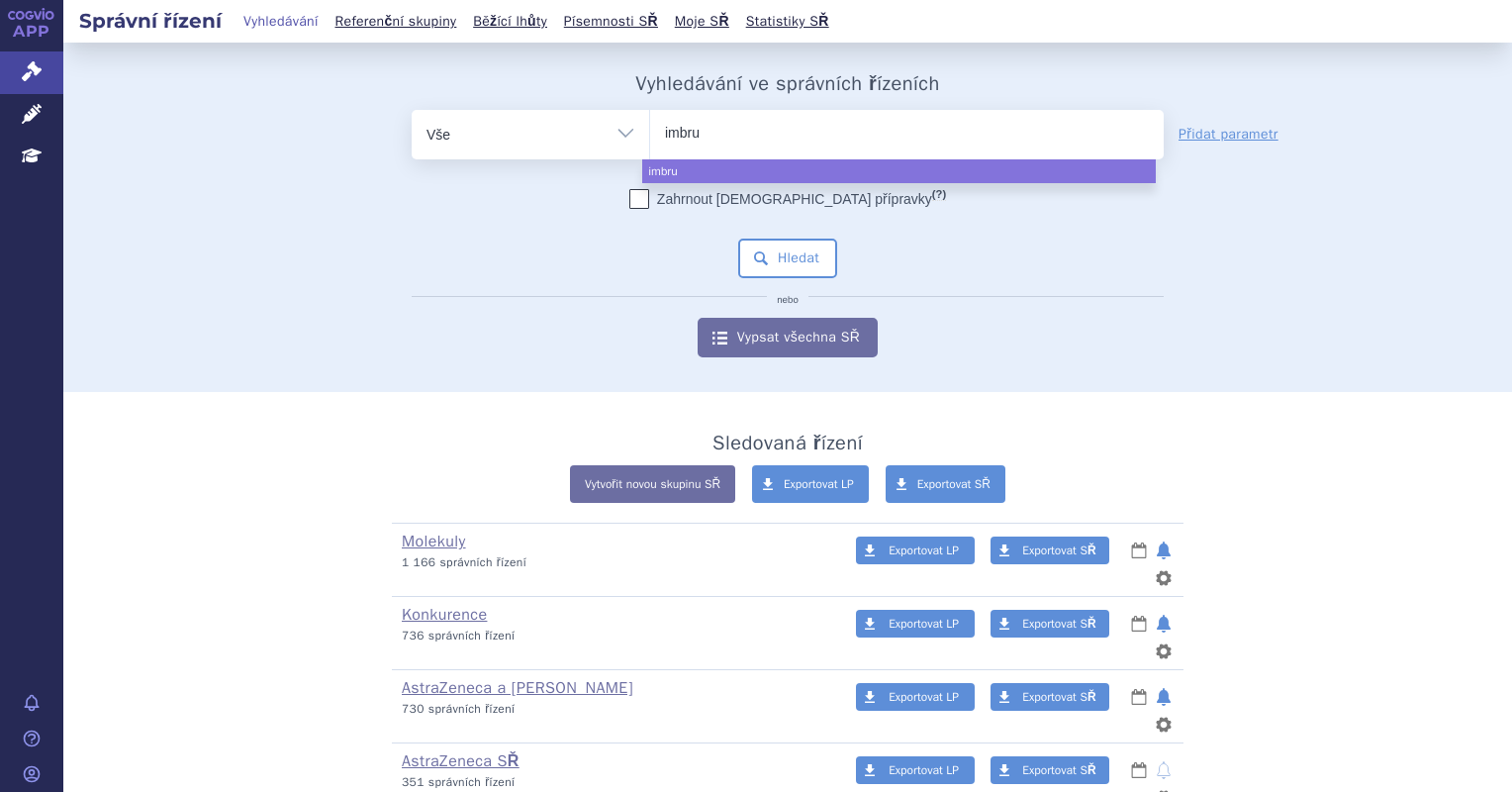 type on "imbruv" 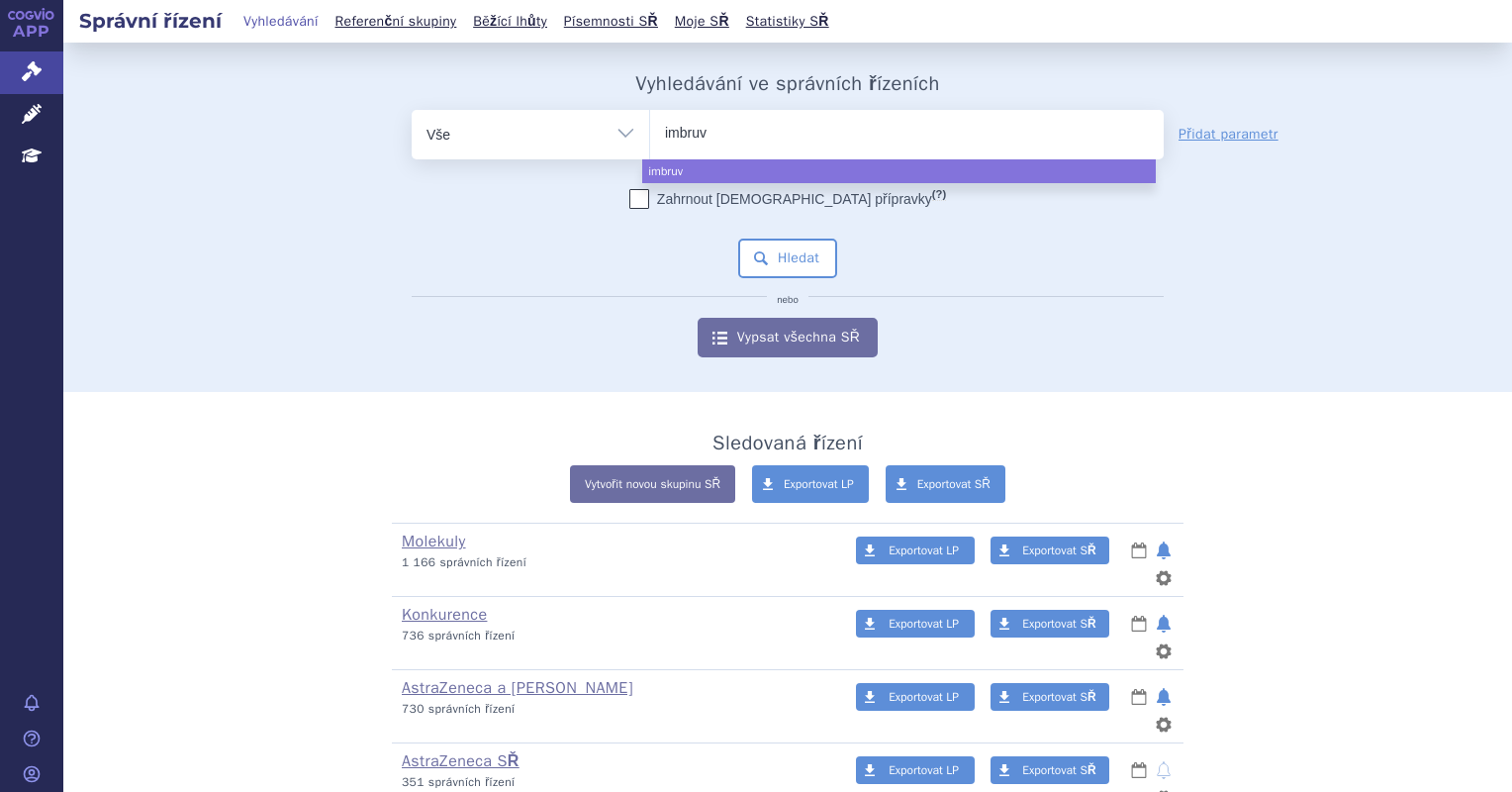 select on "imbruv" 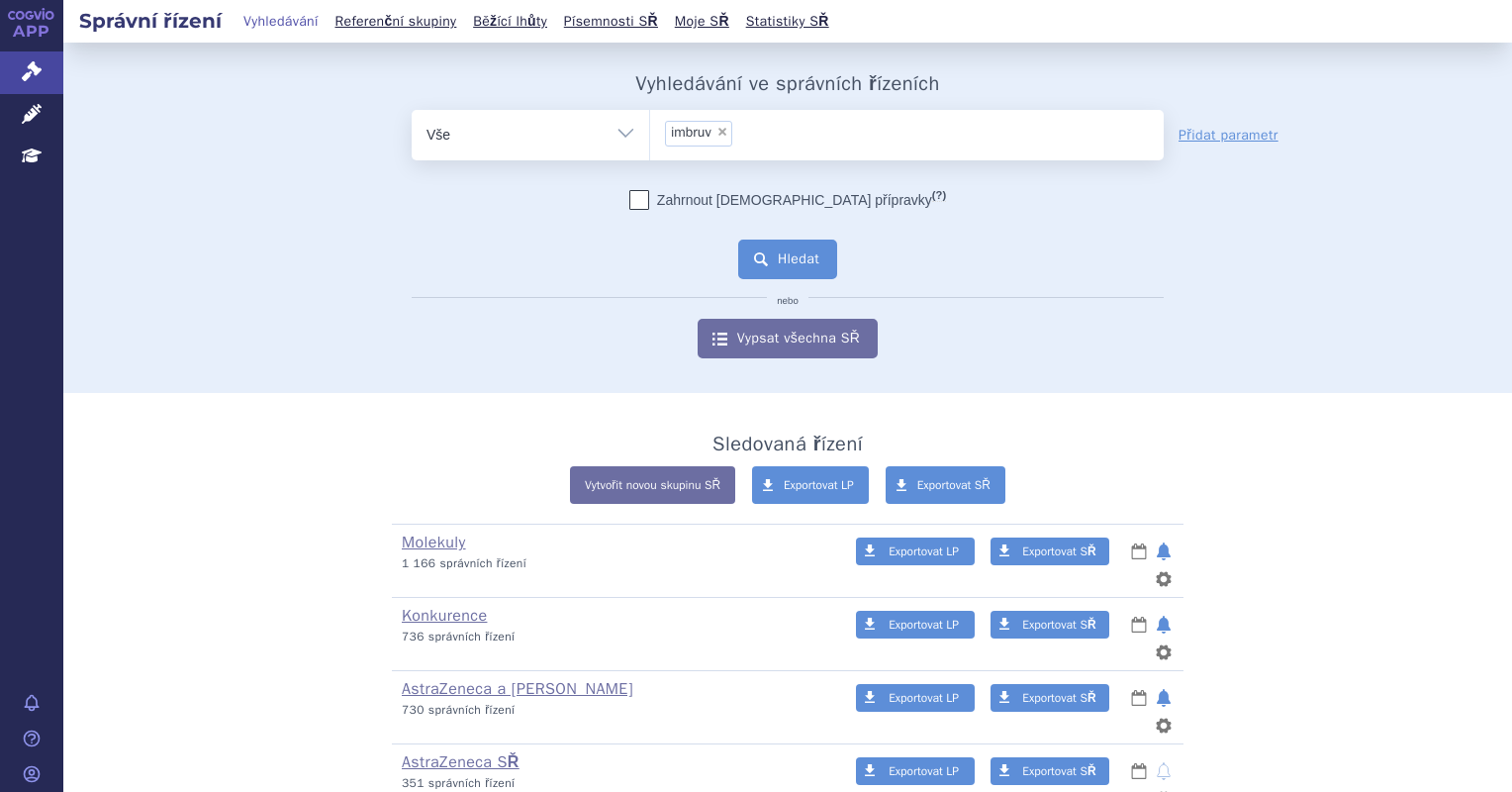 click on "Hledat" at bounding box center (788, 259) 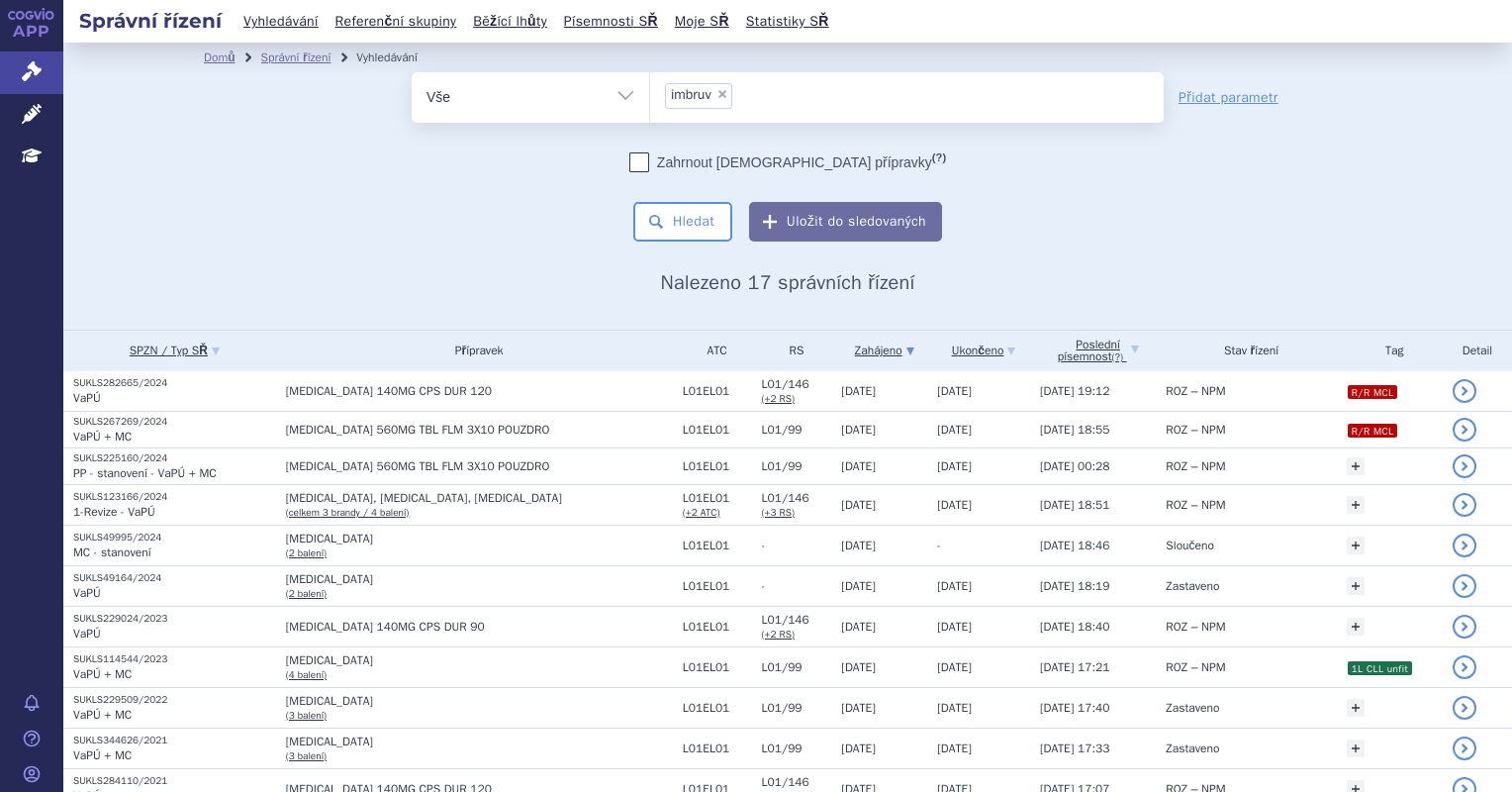 scroll, scrollTop: 0, scrollLeft: 0, axis: both 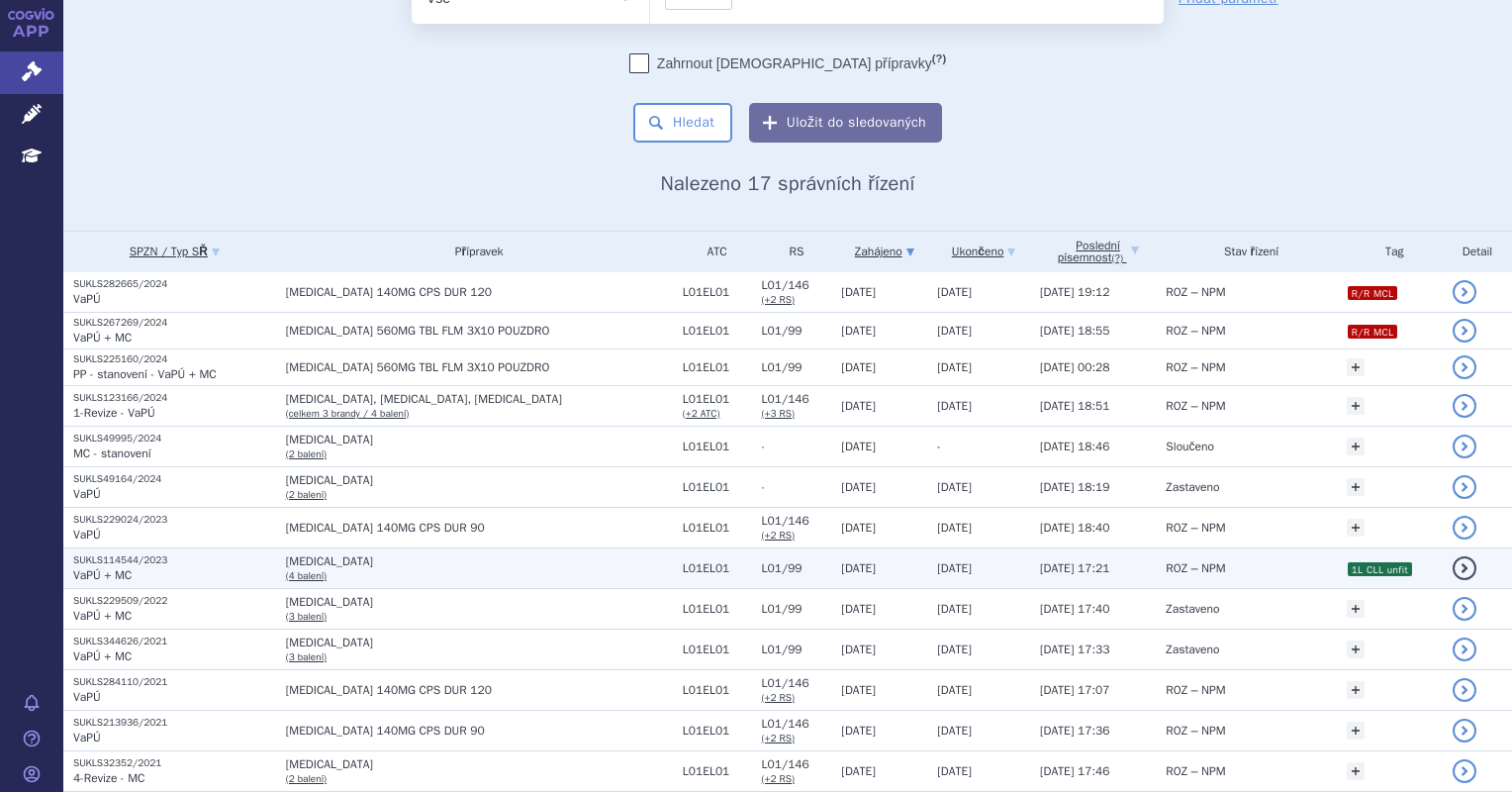 click on "IMBRUVICA
(4 balení)" at bounding box center (474, 567) 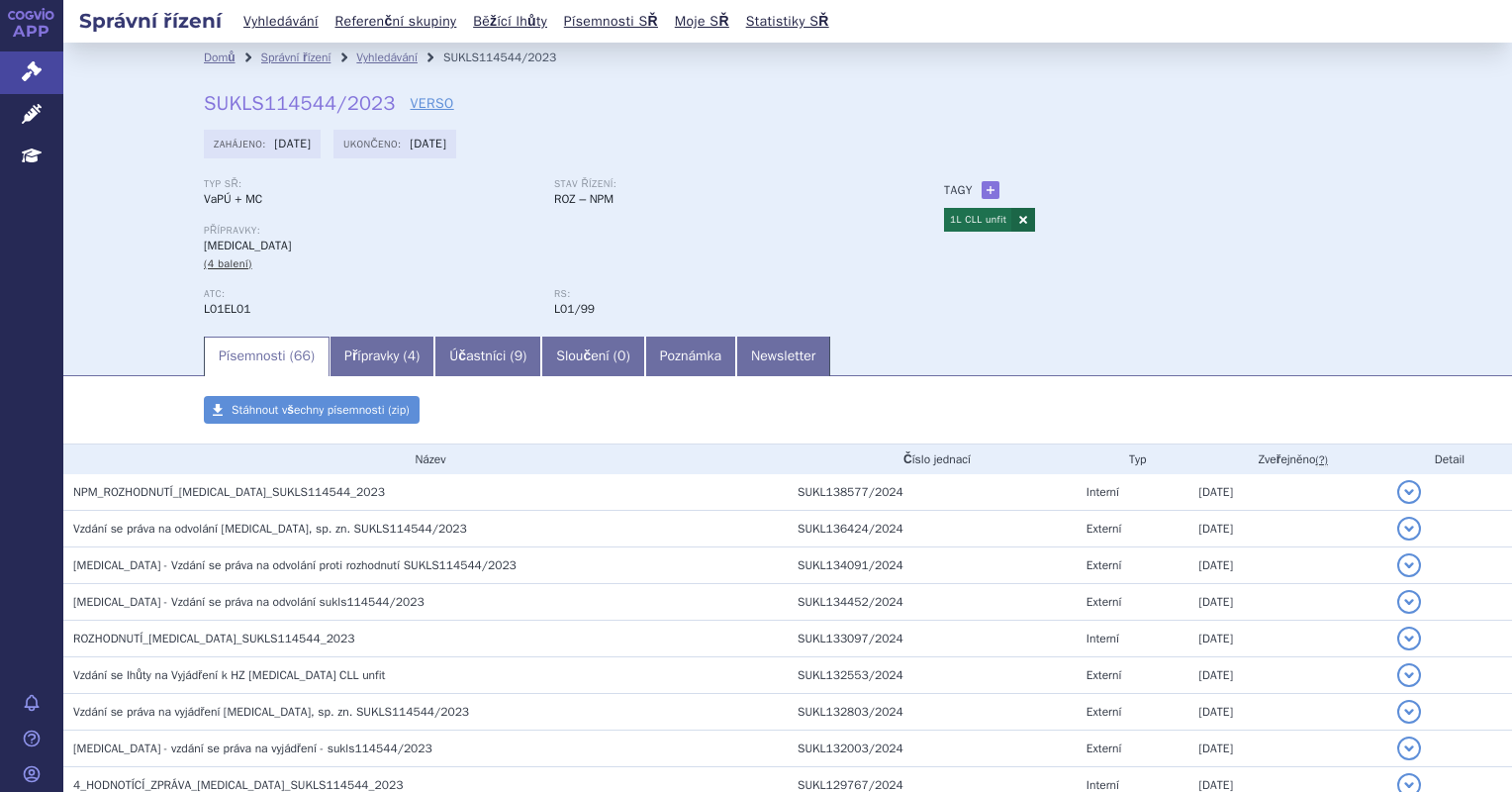 scroll, scrollTop: 0, scrollLeft: 0, axis: both 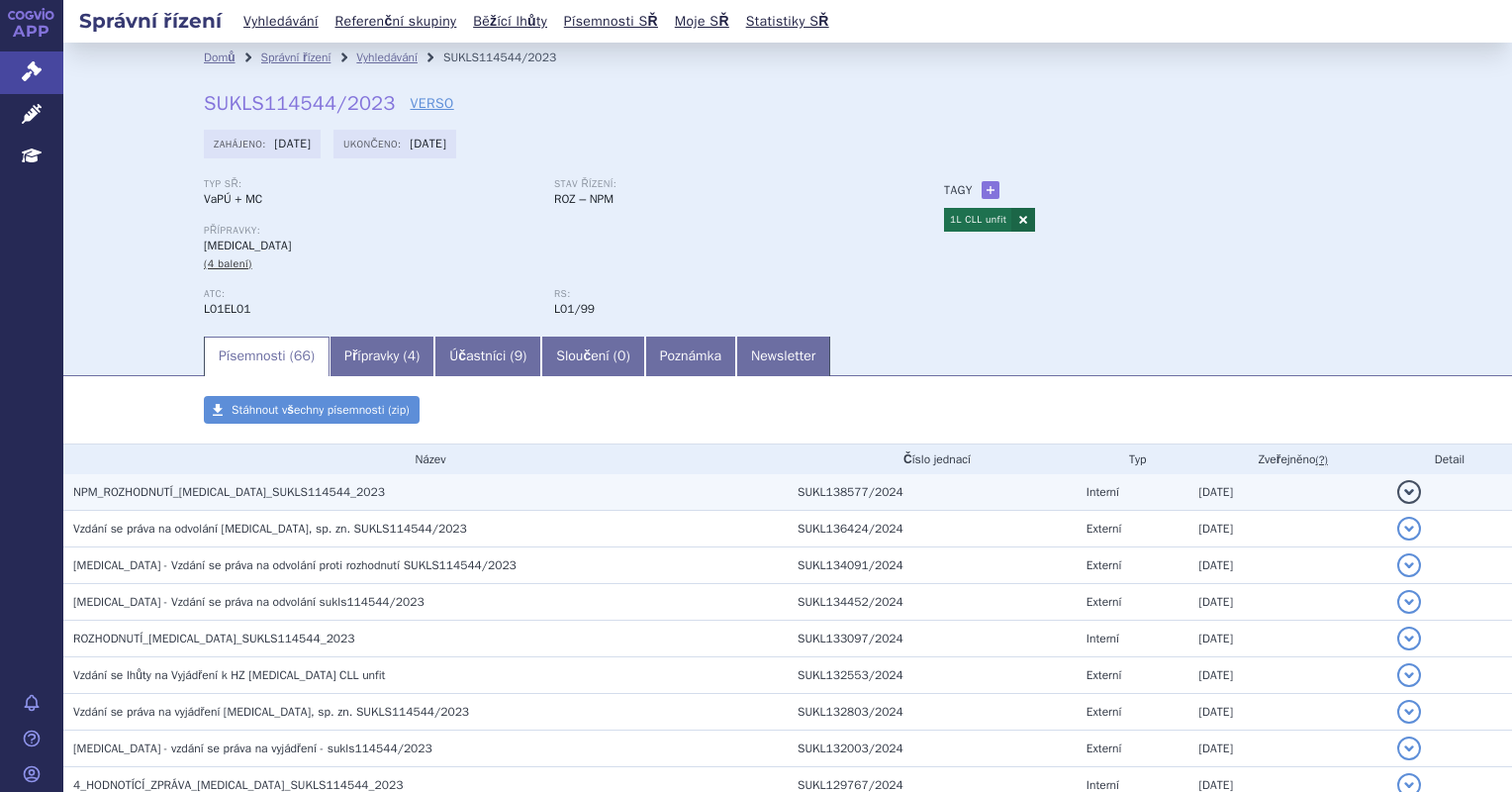 click on "NPM_ROZHODNUTÍ_[MEDICAL_DATA]_SUKLS114544_2023" at bounding box center [425, 492] 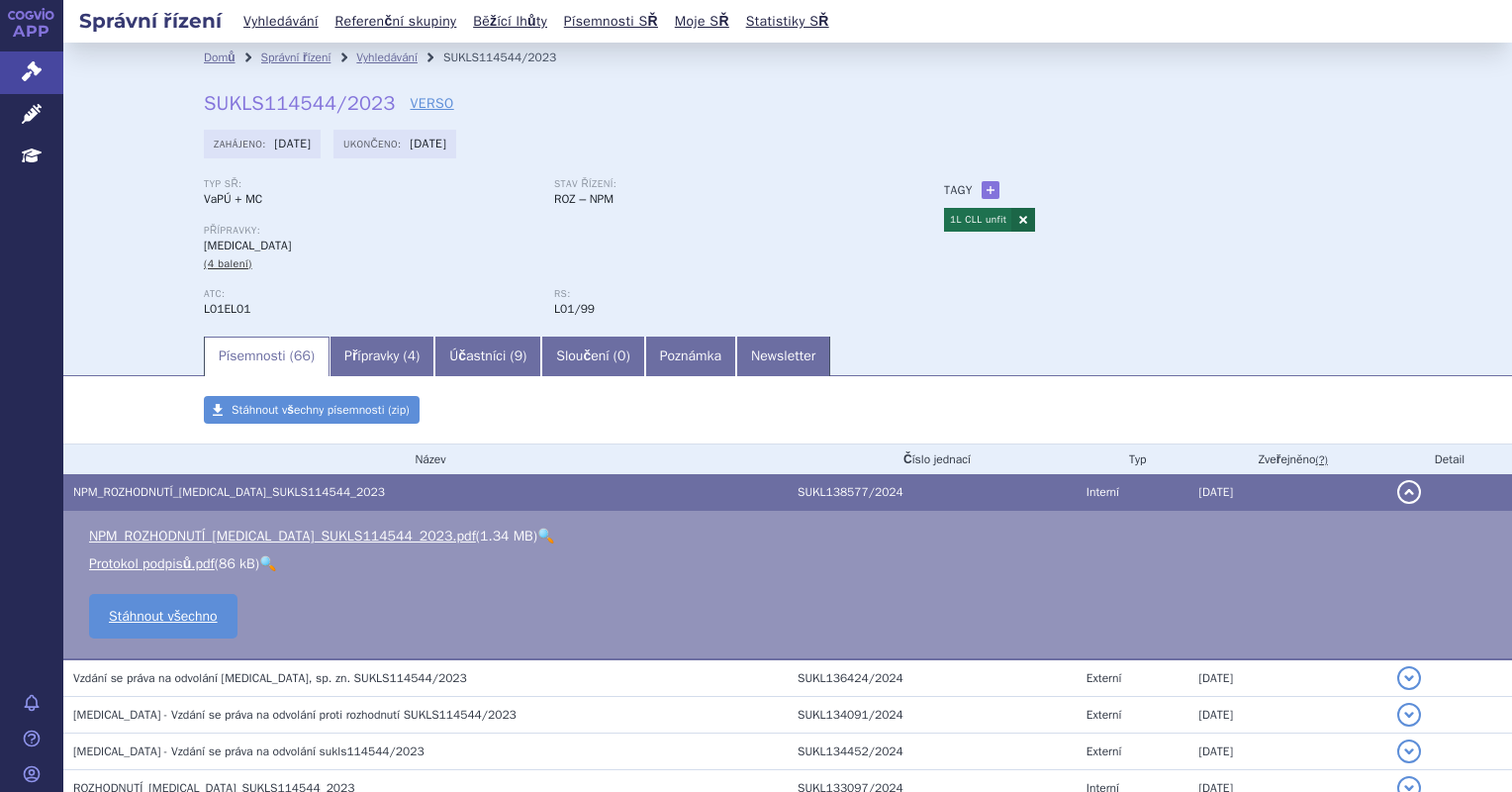 click on "🔍" at bounding box center (545, 536) 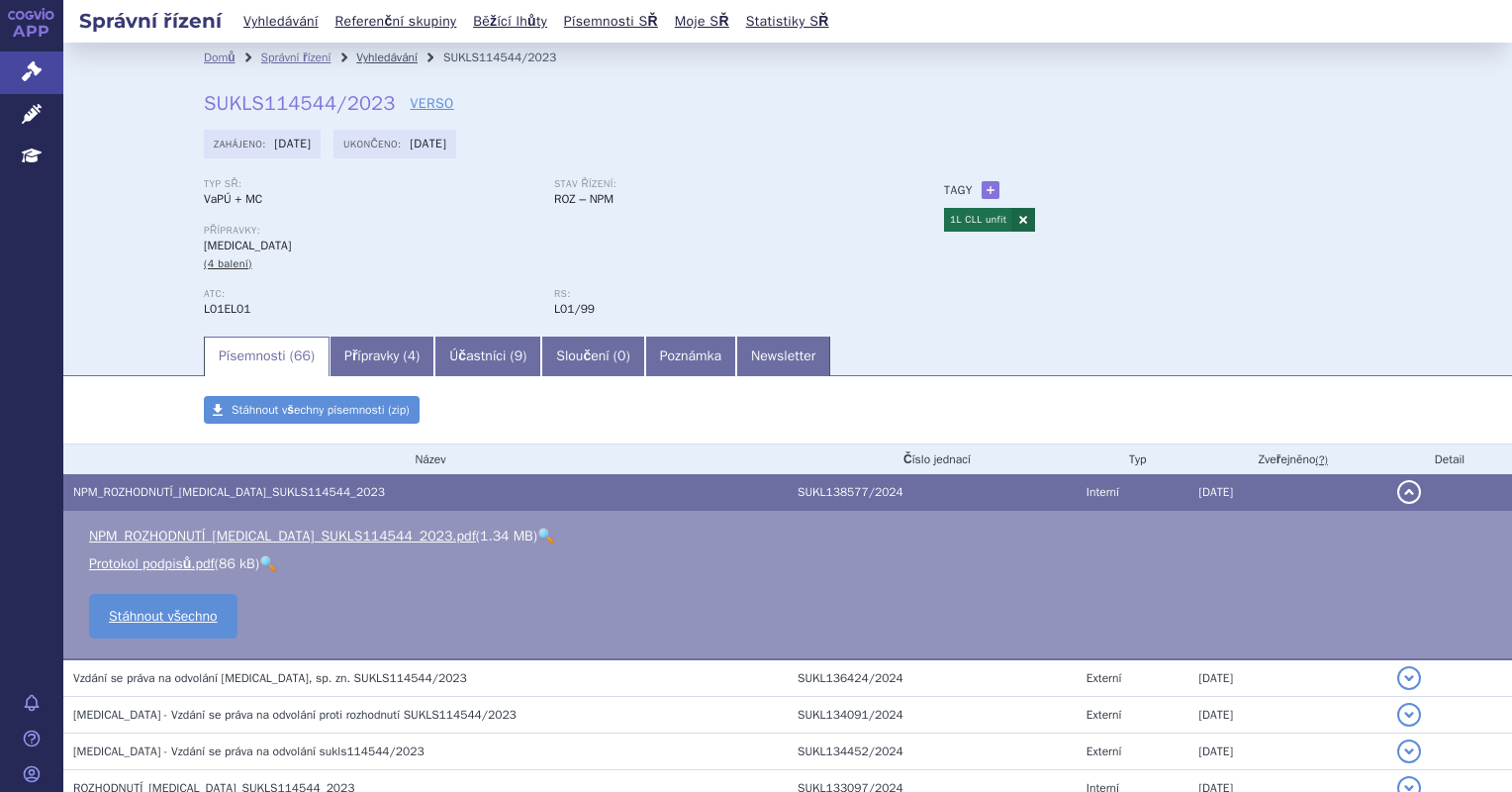 click on "Vyhledávání" at bounding box center [387, 57] 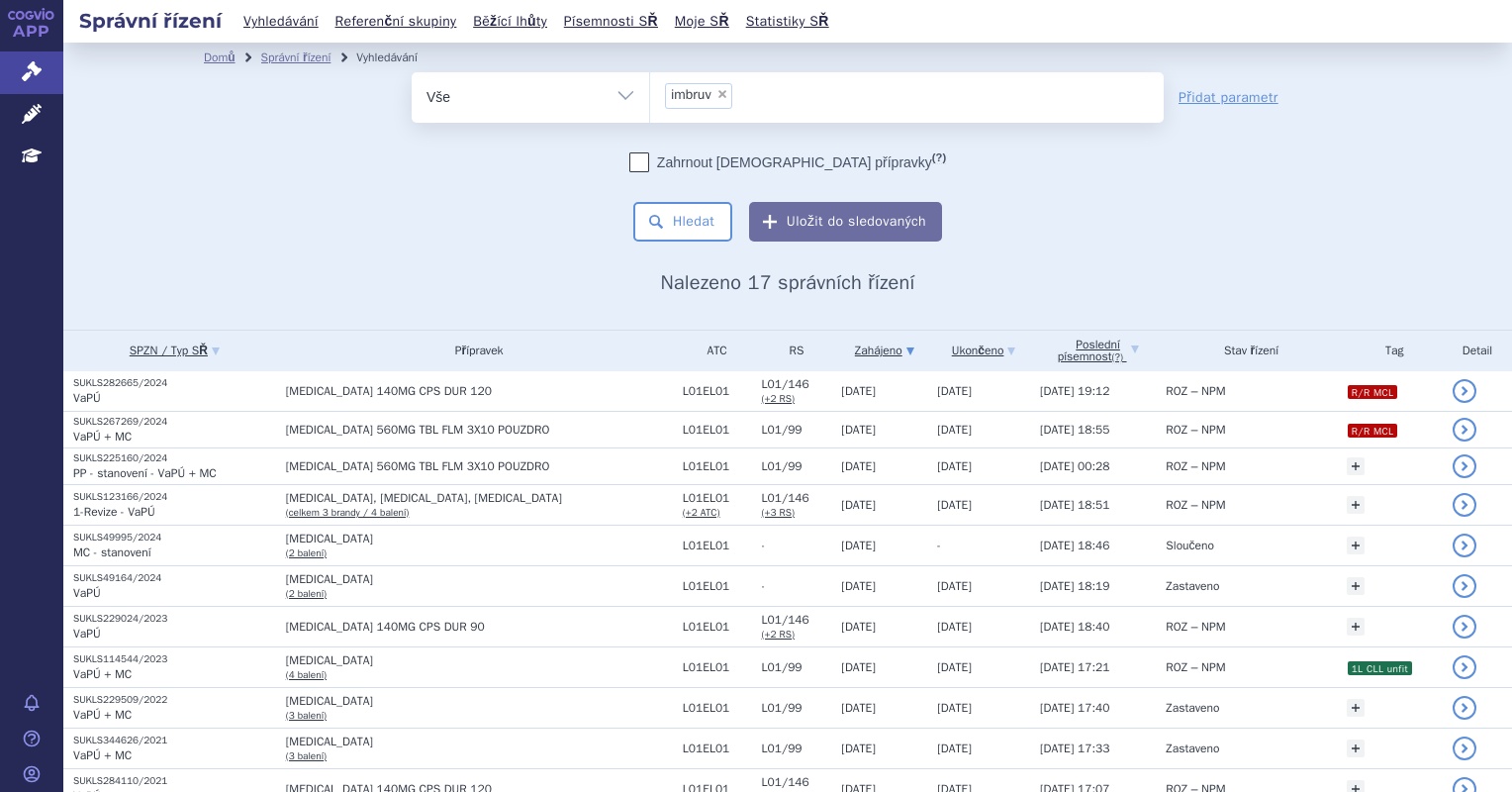 scroll, scrollTop: 0, scrollLeft: 0, axis: both 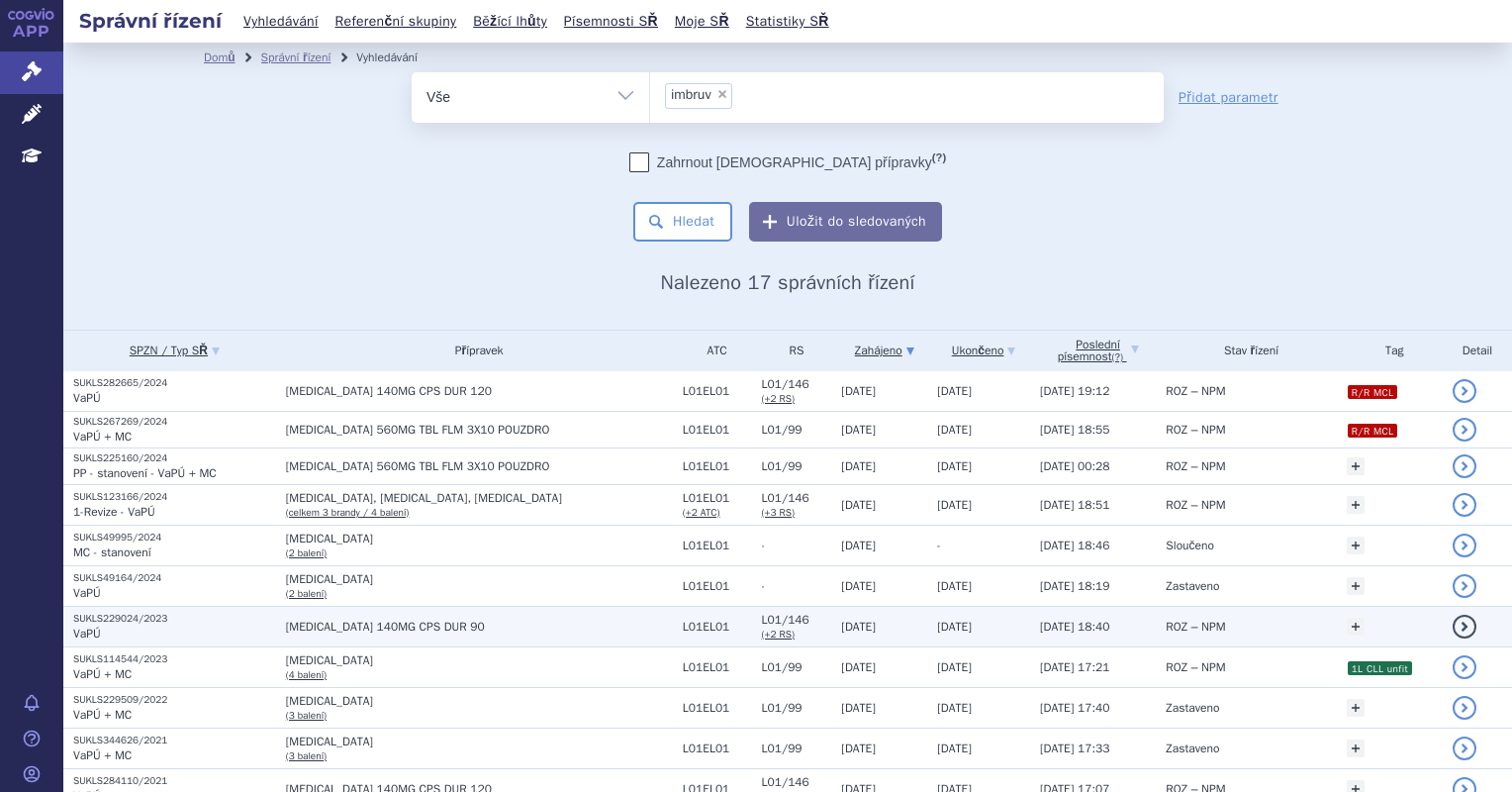 click on "[MEDICAL_DATA] 140MG CPS DUR 90" at bounding box center (479, 627) 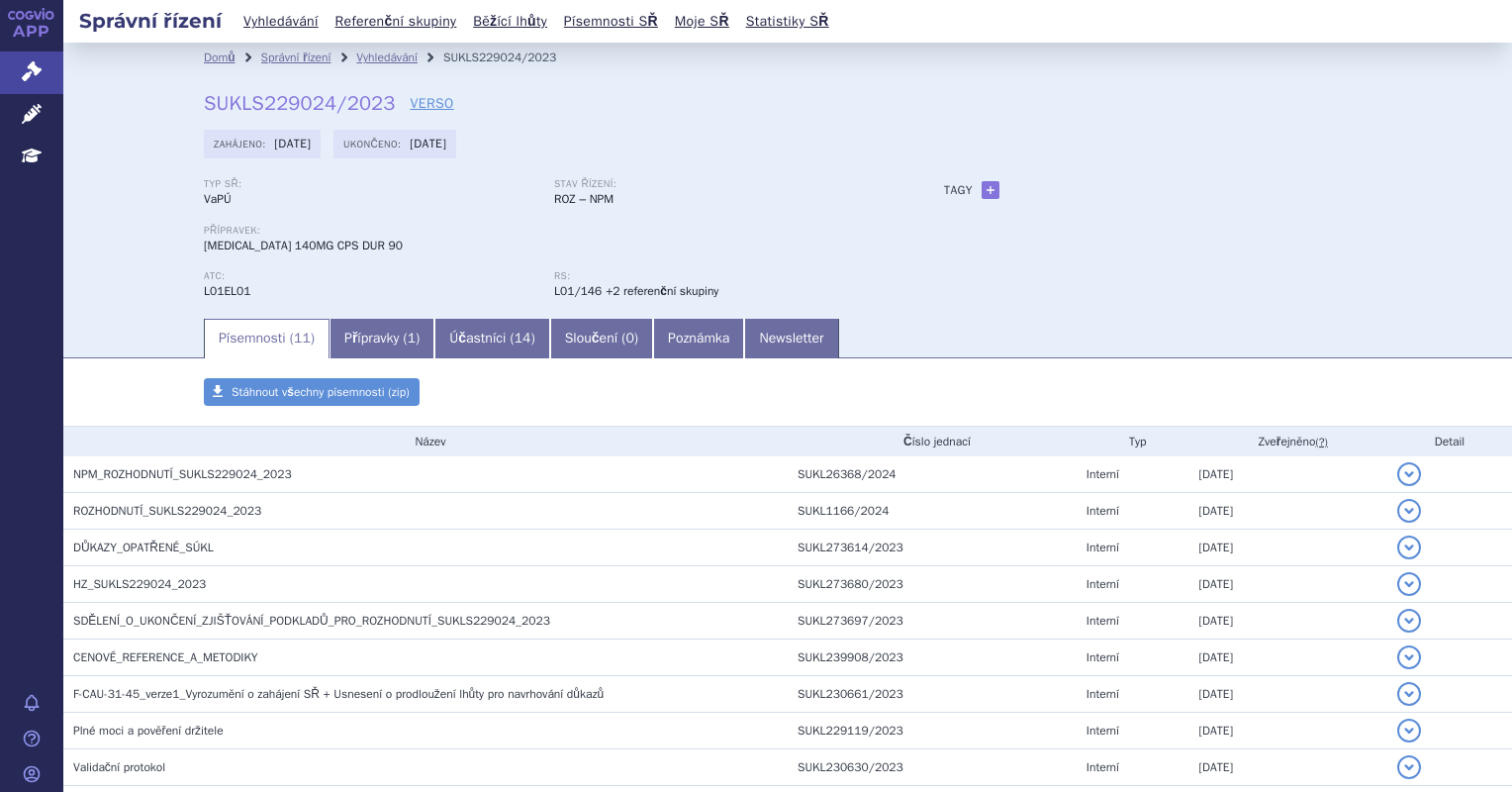 scroll, scrollTop: 0, scrollLeft: 0, axis: both 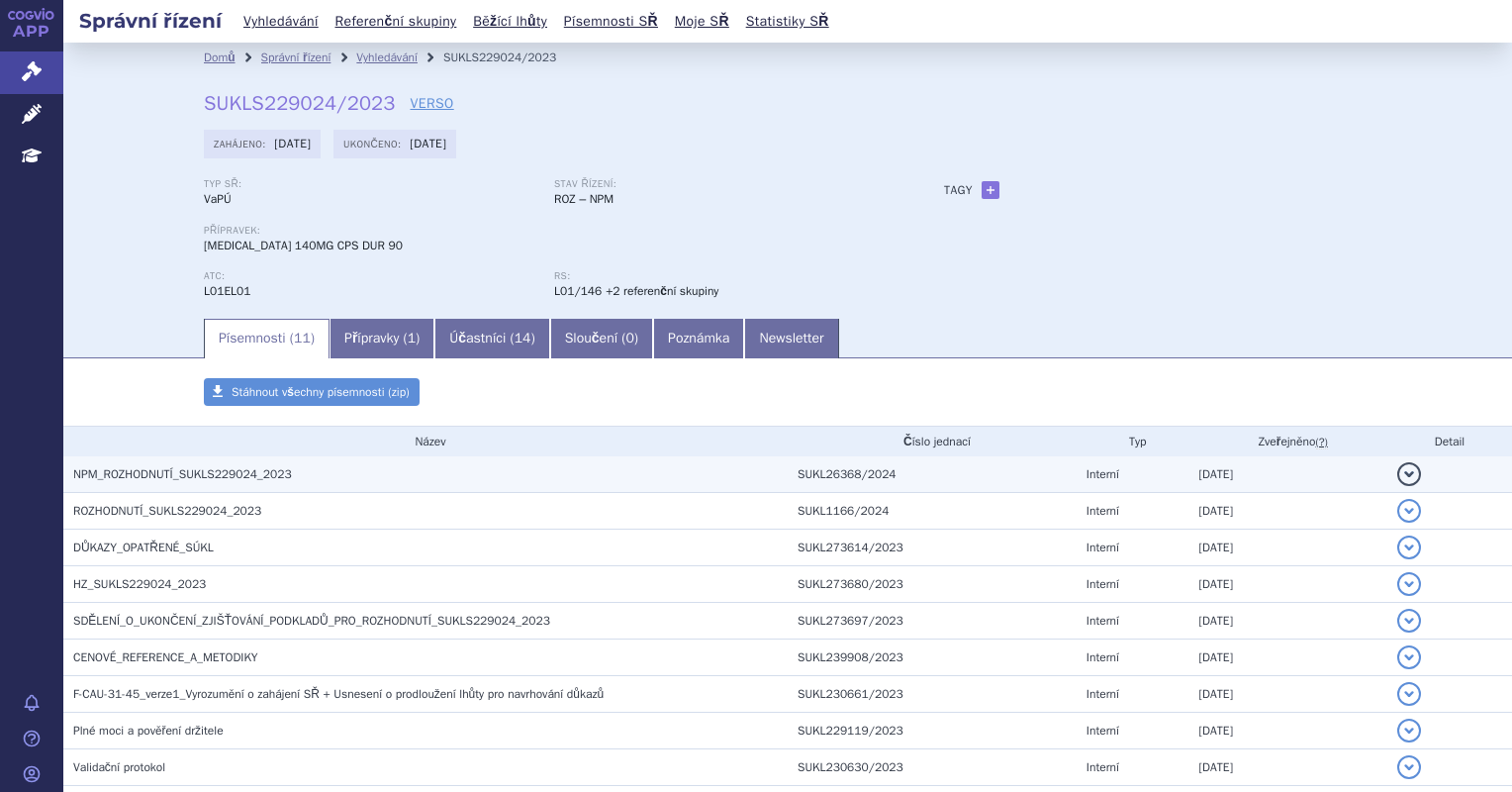 click on "NPM_ROZHODNUTÍ_SUKLS229024_2023" at bounding box center [182, 474] 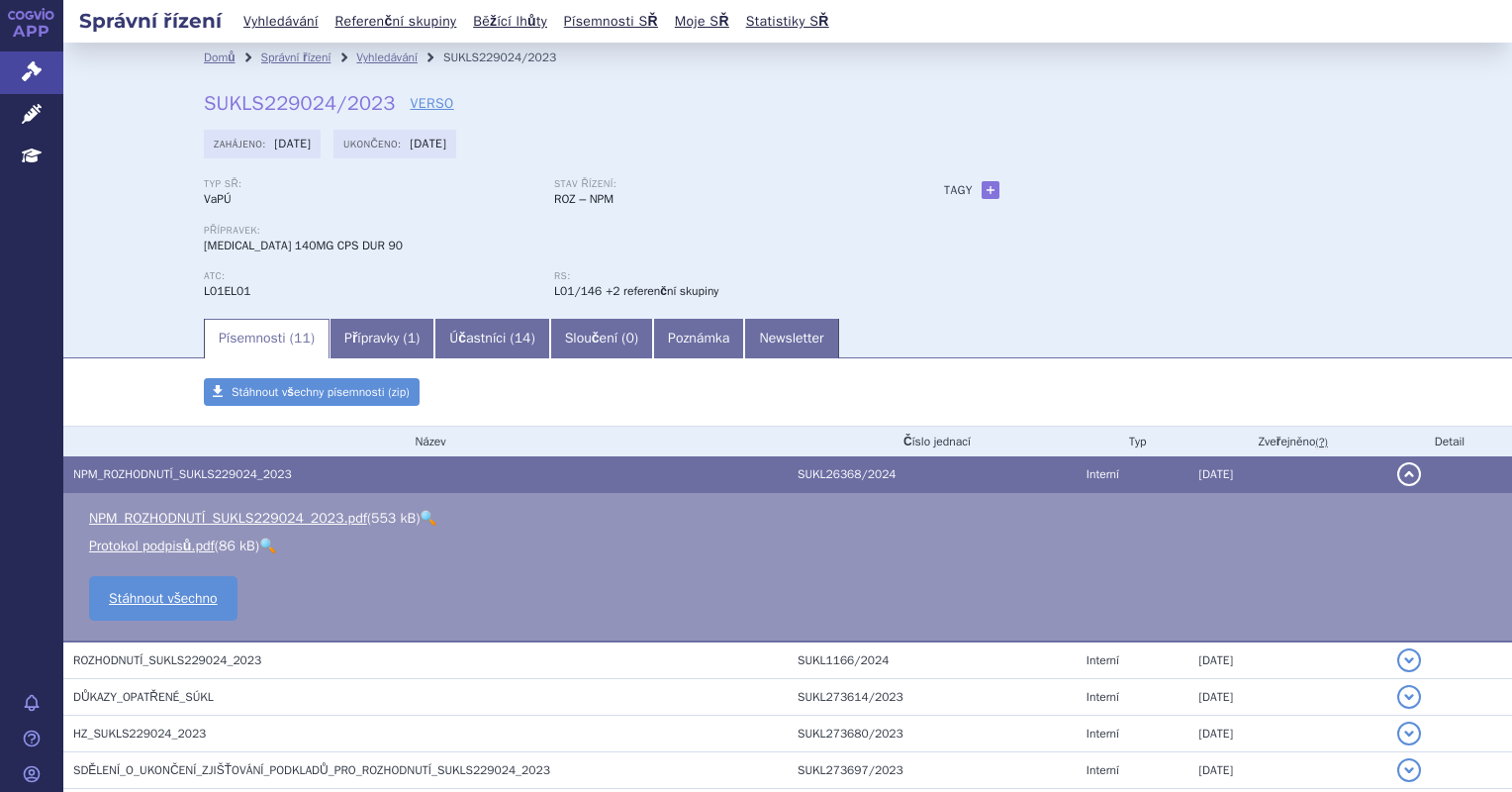 click on "🔍" at bounding box center (427, 518) 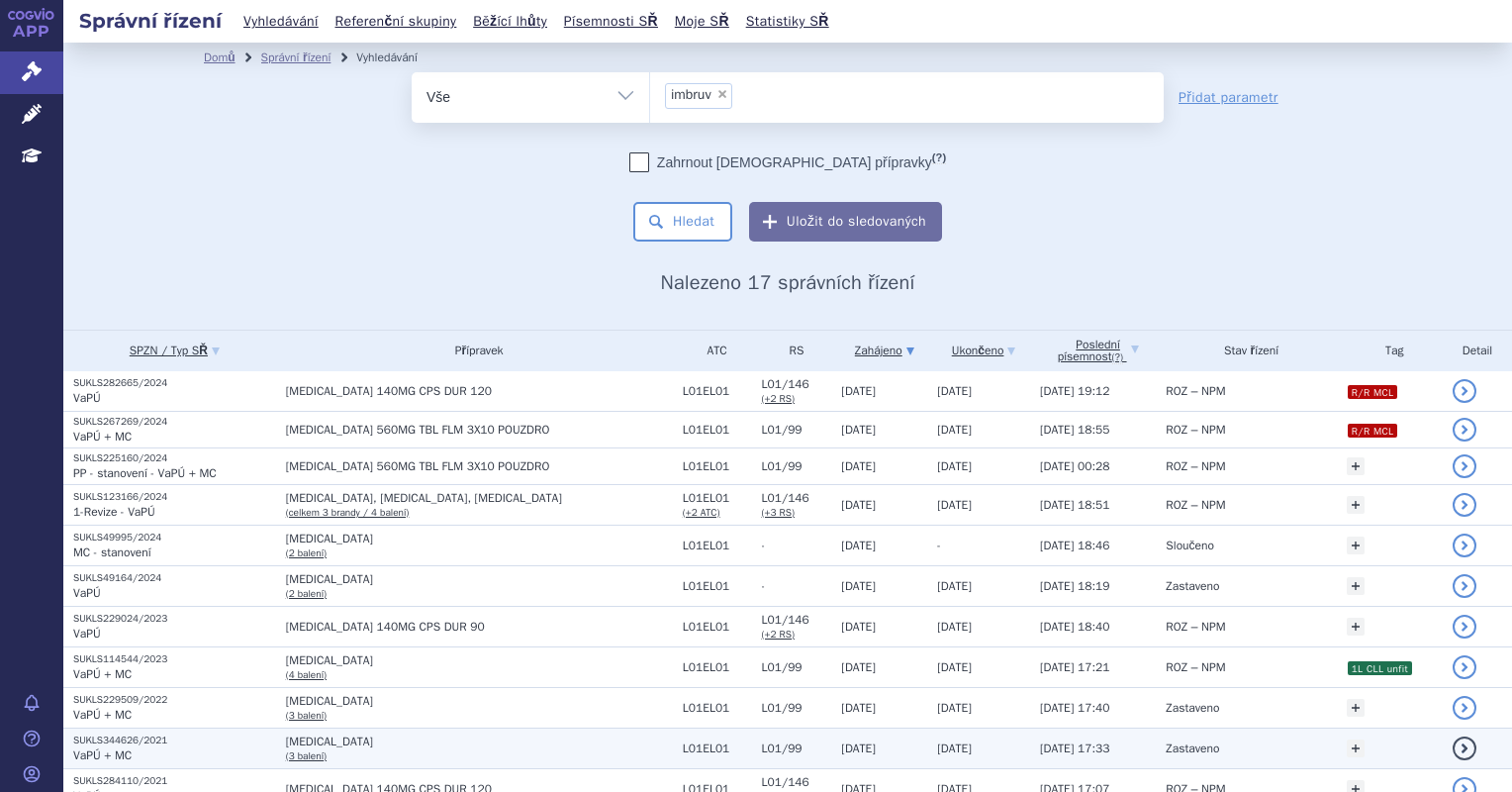 scroll, scrollTop: 0, scrollLeft: 0, axis: both 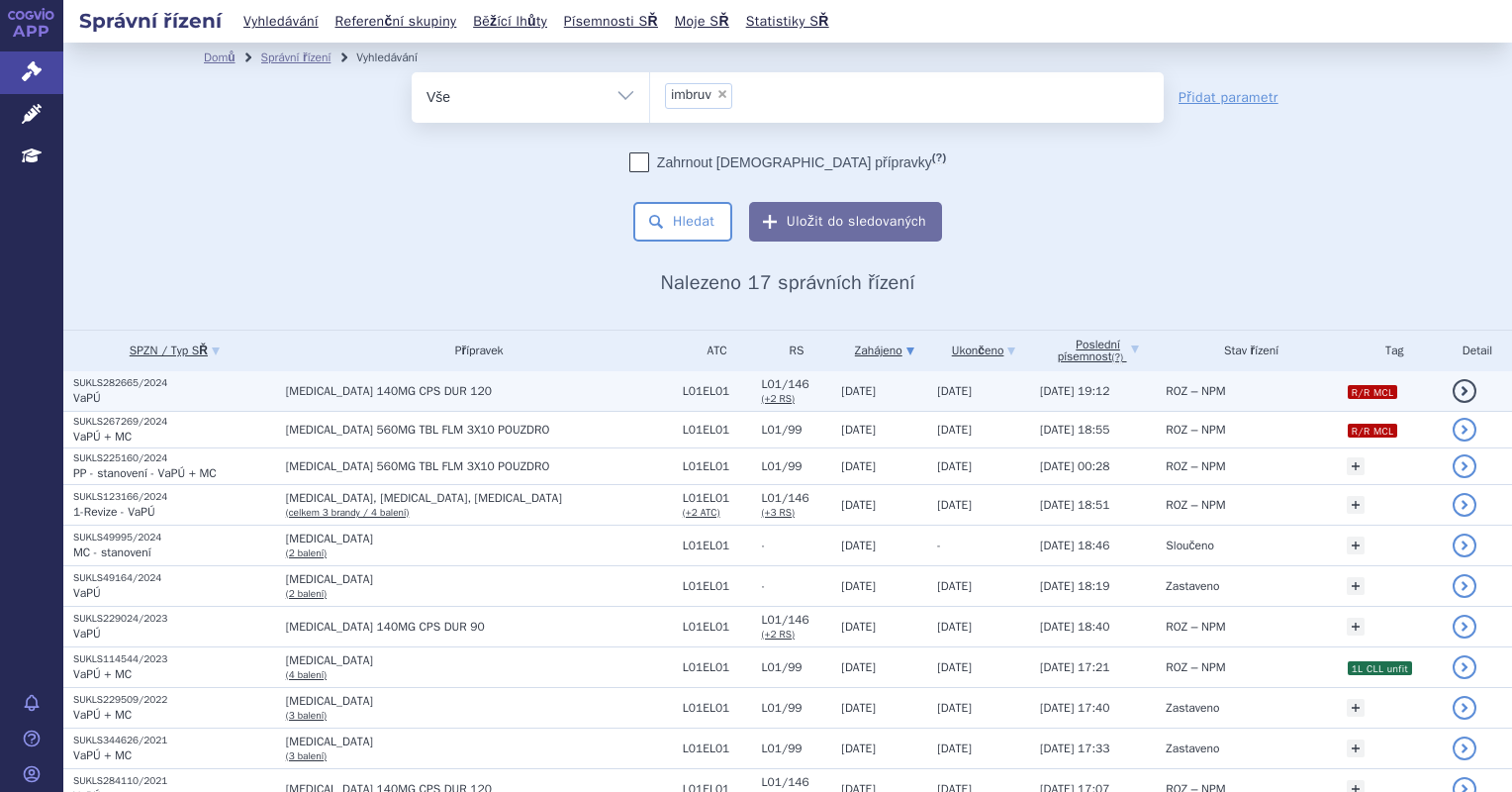 click on "IMBRUVICA 140MG CPS DUR 120" at bounding box center (479, 391) 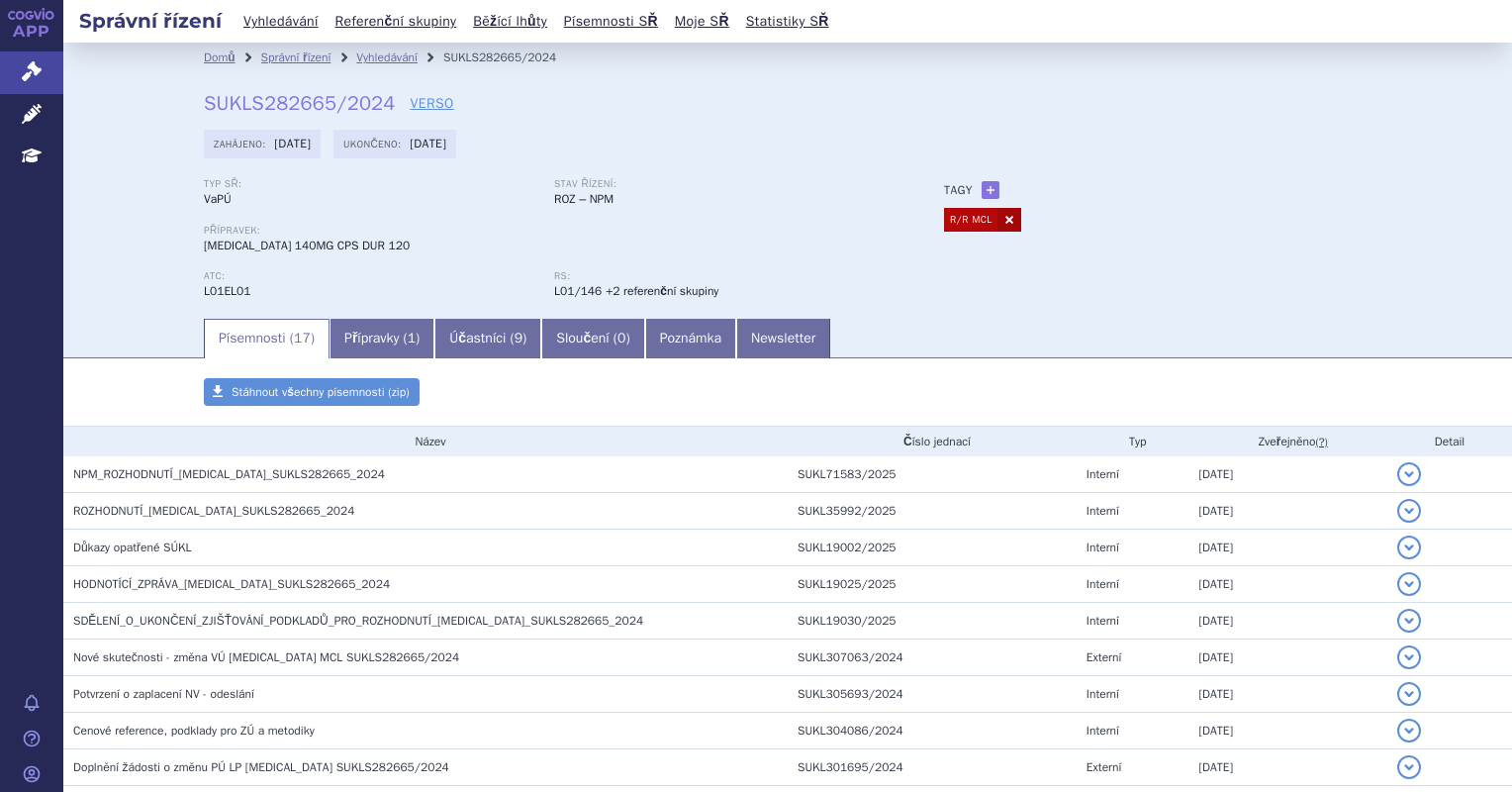 scroll, scrollTop: 0, scrollLeft: 0, axis: both 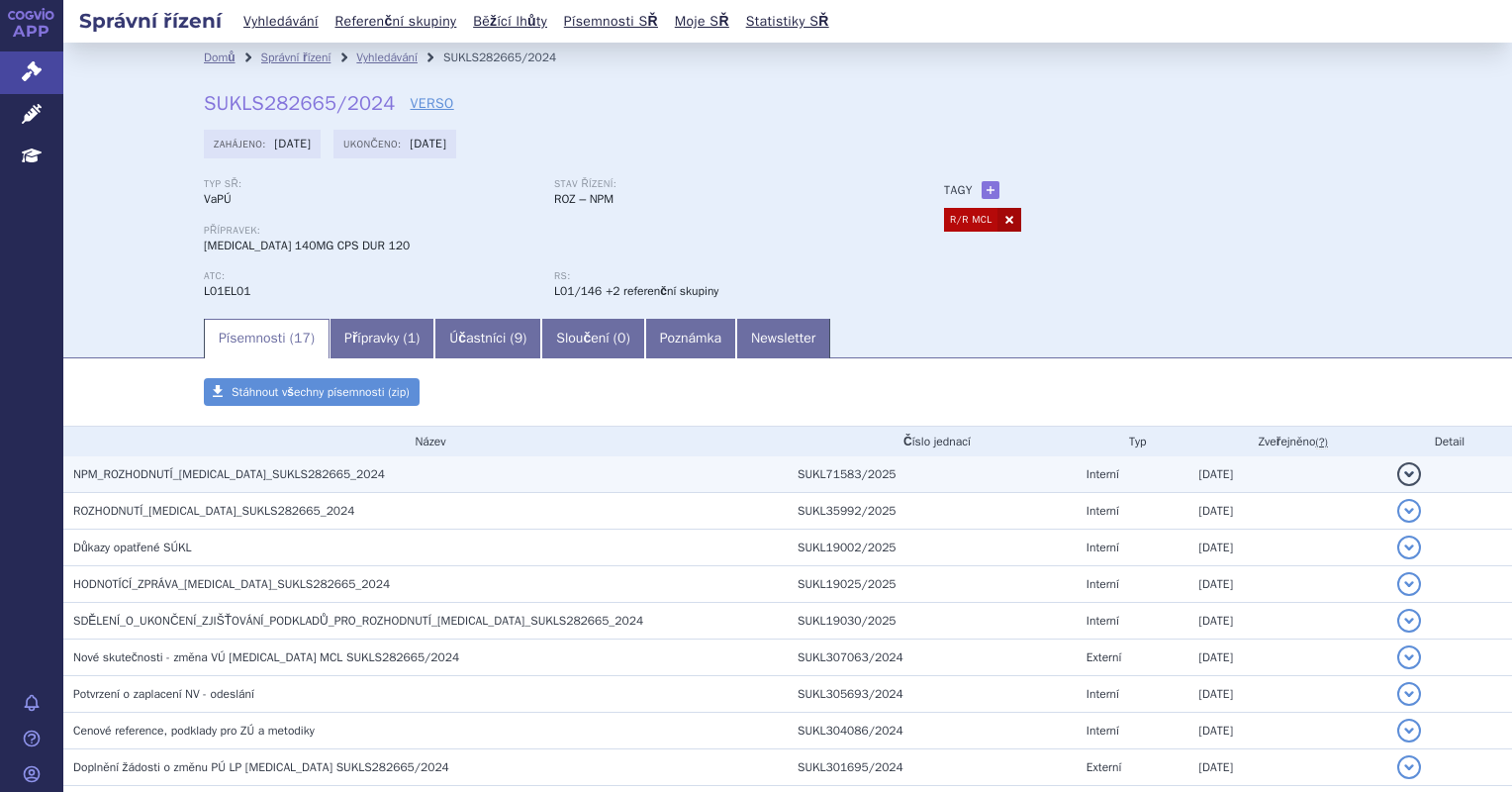 click on "NPM_ROZHODNUTÍ_IMBRUVICA_SUKLS282665_2024" at bounding box center [425, 474] 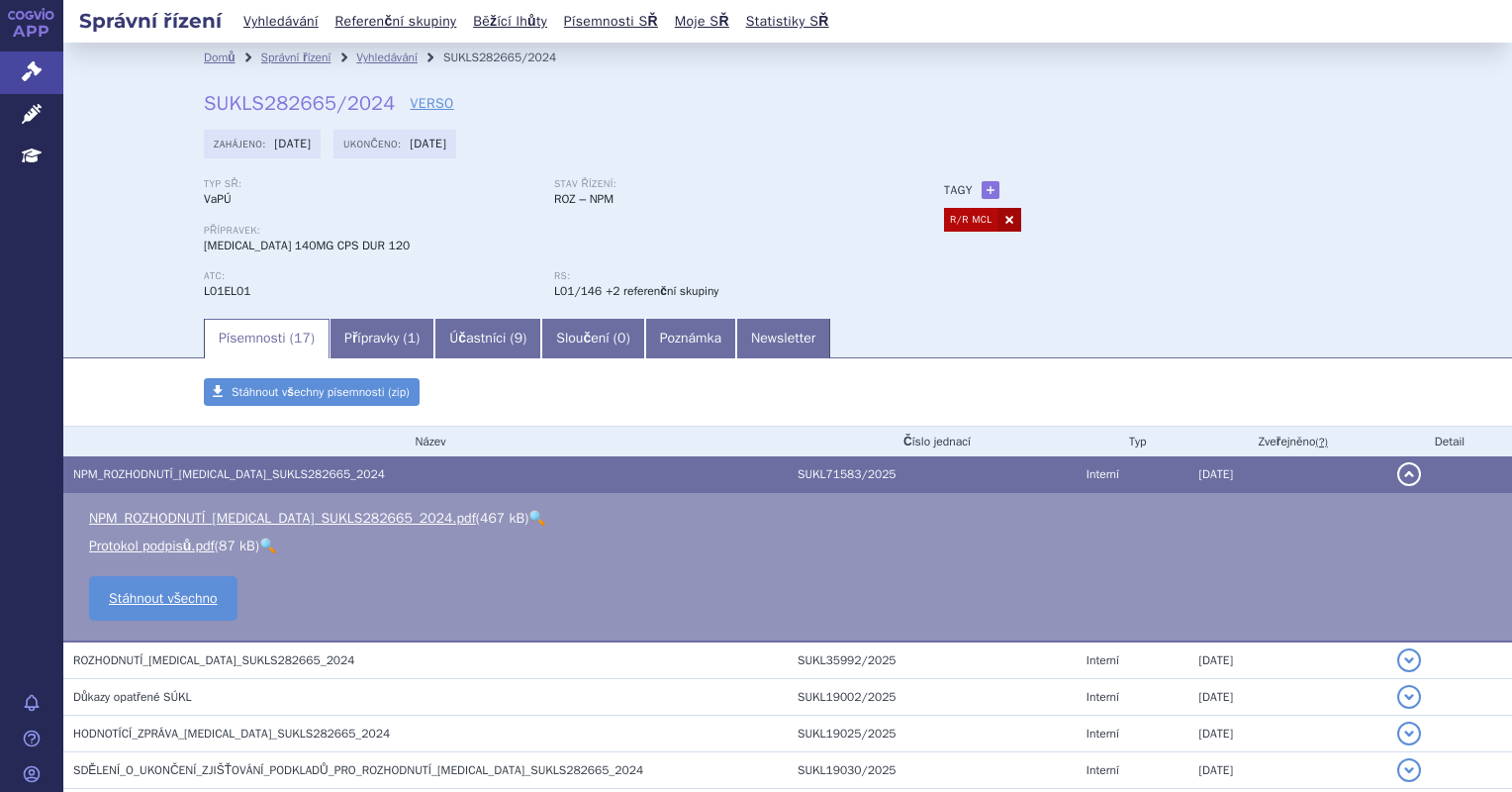 click on "🔍" at bounding box center [536, 518] 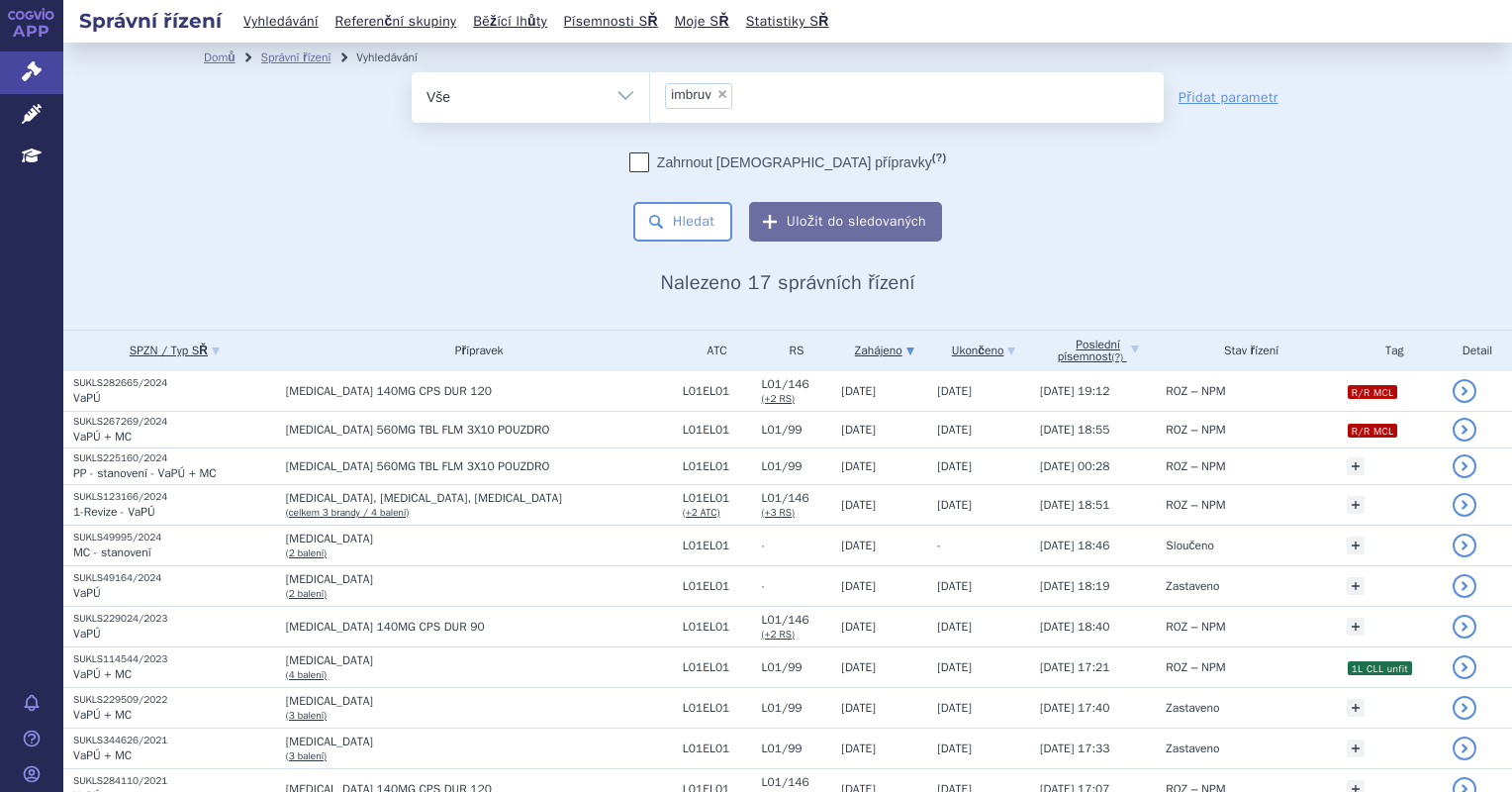 scroll, scrollTop: 0, scrollLeft: 0, axis: both 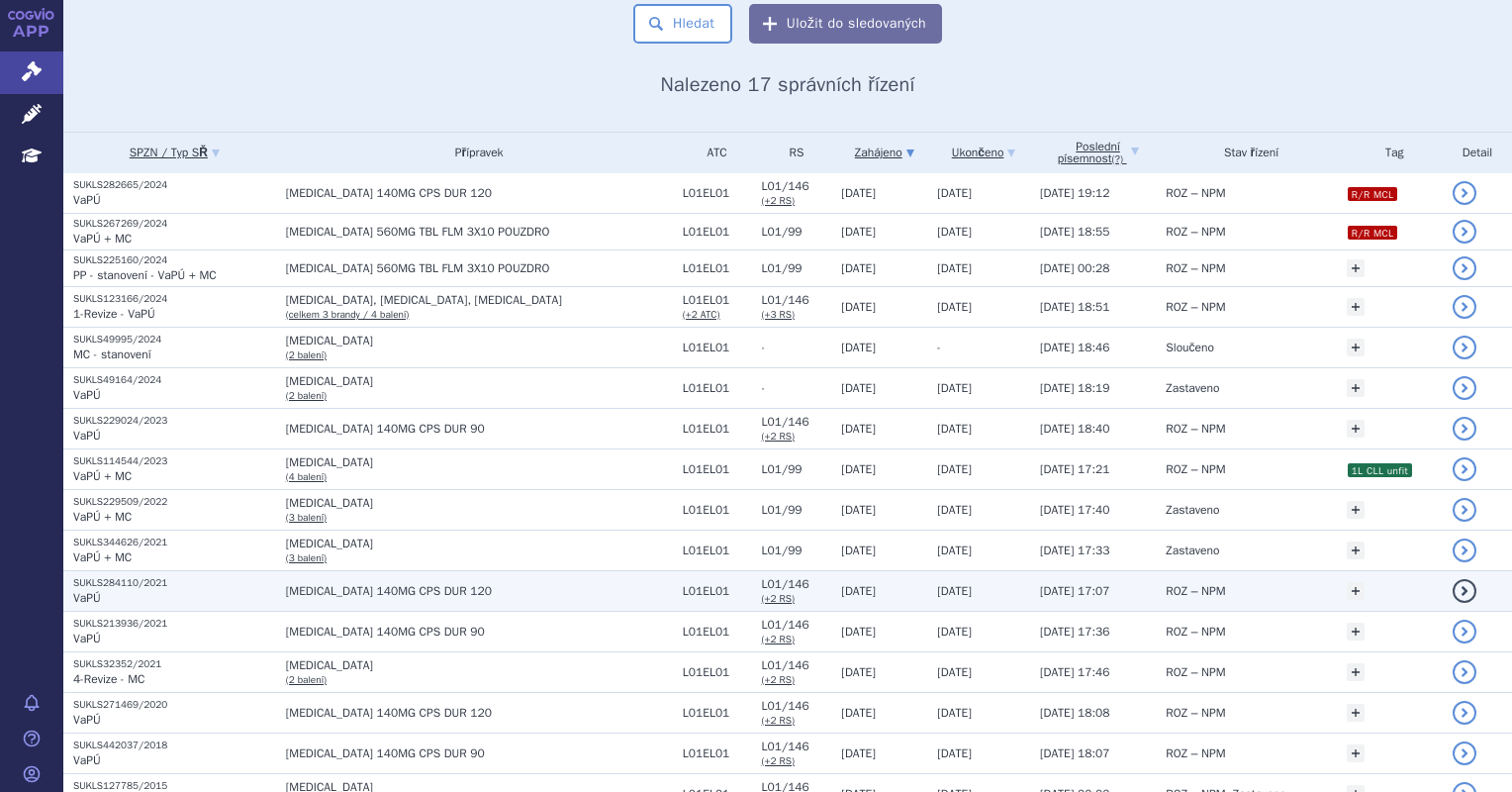 click on "[MEDICAL_DATA] 140MG CPS DUR 120" at bounding box center [479, 591] 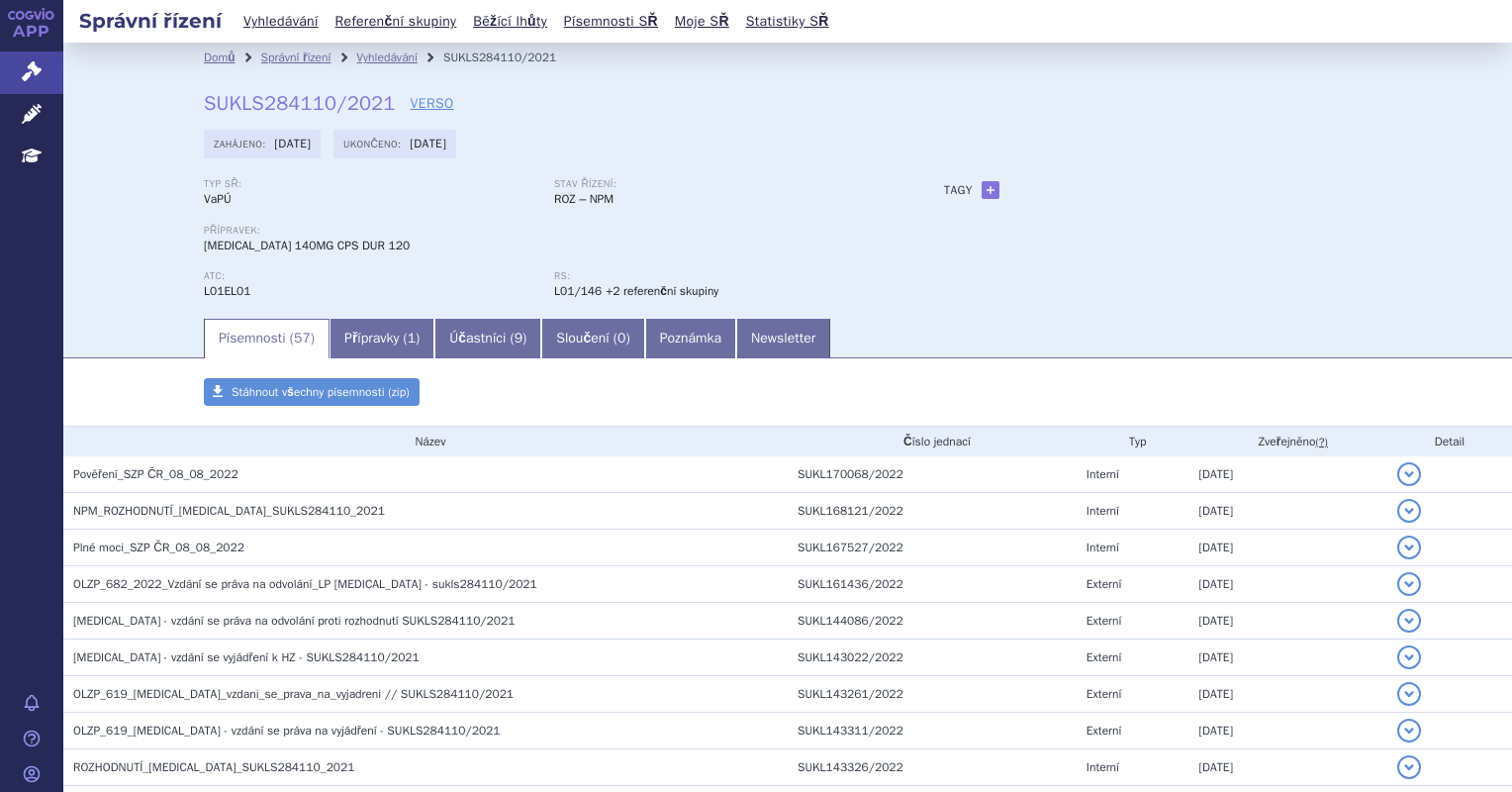 scroll, scrollTop: 0, scrollLeft: 0, axis: both 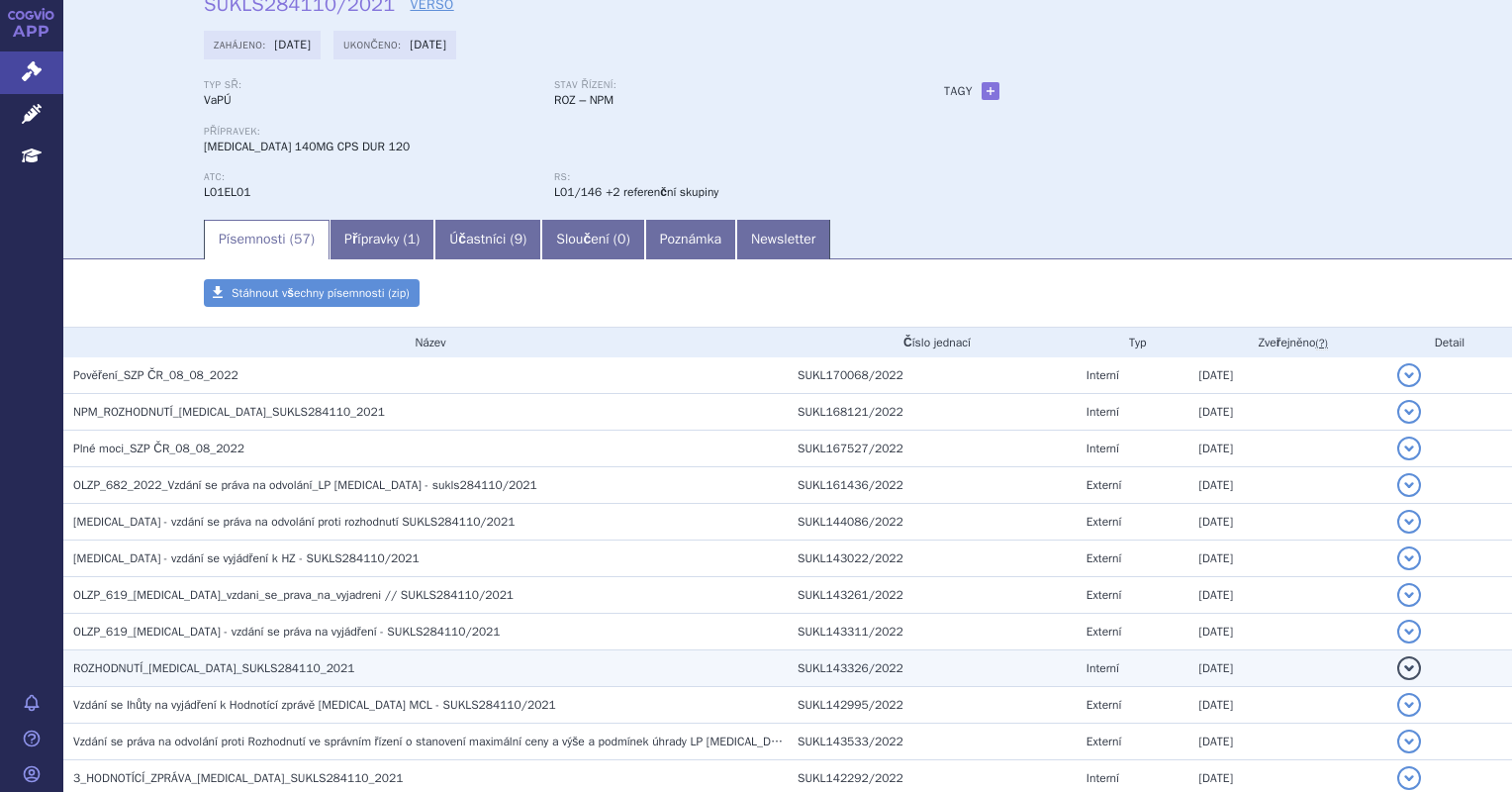 click on "ROZHODNUTÍ_[MEDICAL_DATA]_SUKLS284110_2021" at bounding box center (430, 668) 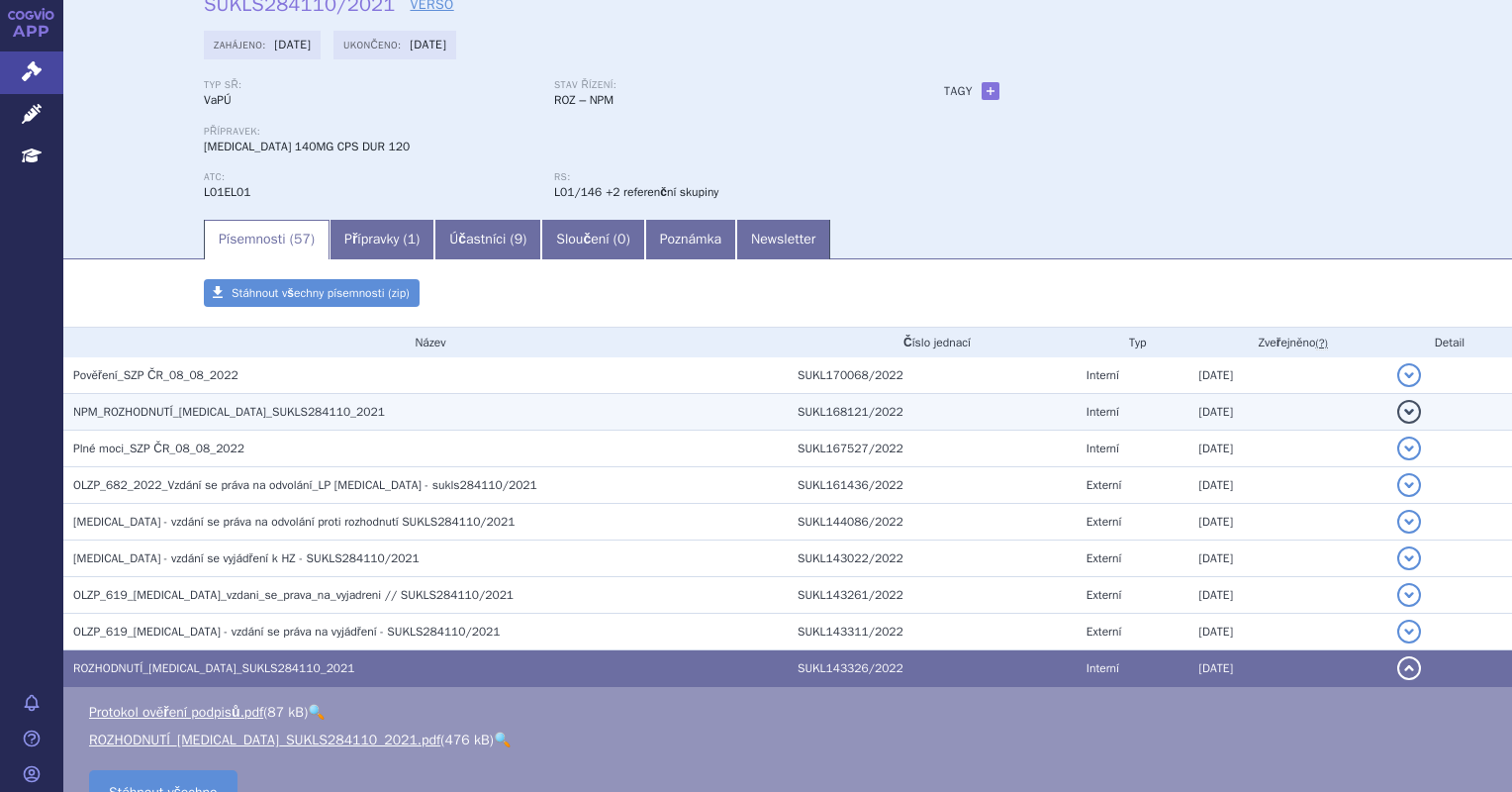 click on "NPM_ROZHODNUTÍ_[MEDICAL_DATA]_SUKLS284110_2021" at bounding box center (430, 412) 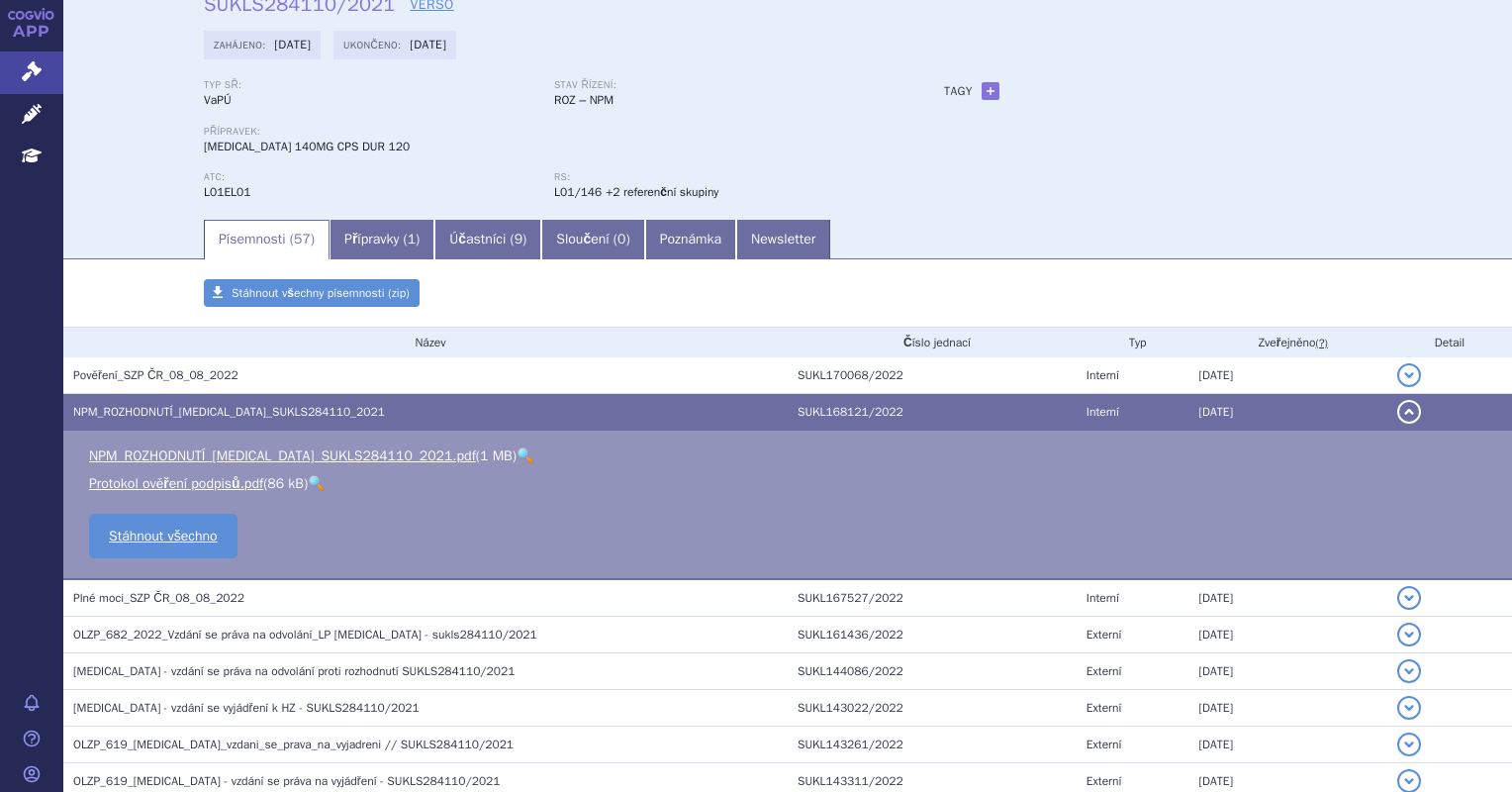 click on "🔍" at bounding box center (524, 455) 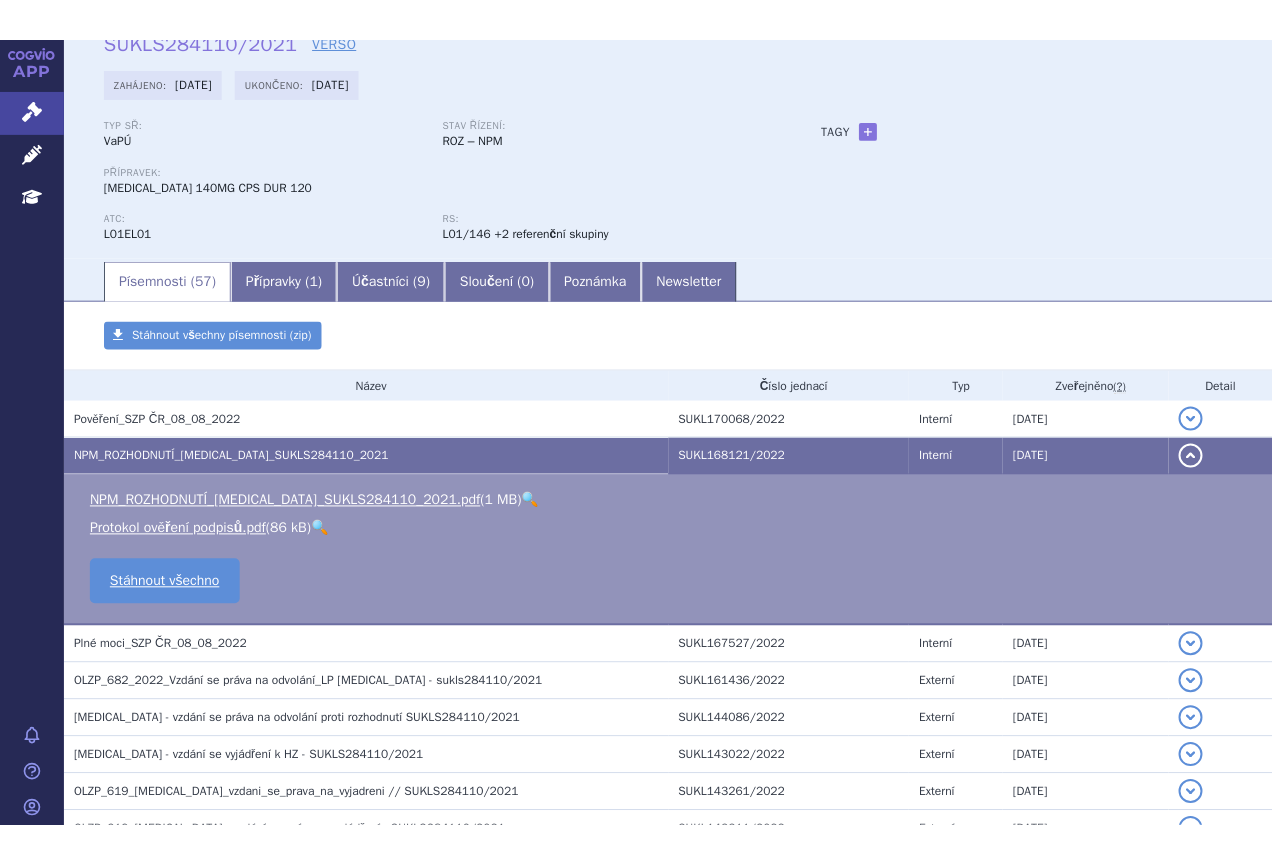 scroll, scrollTop: 100, scrollLeft: 0, axis: vertical 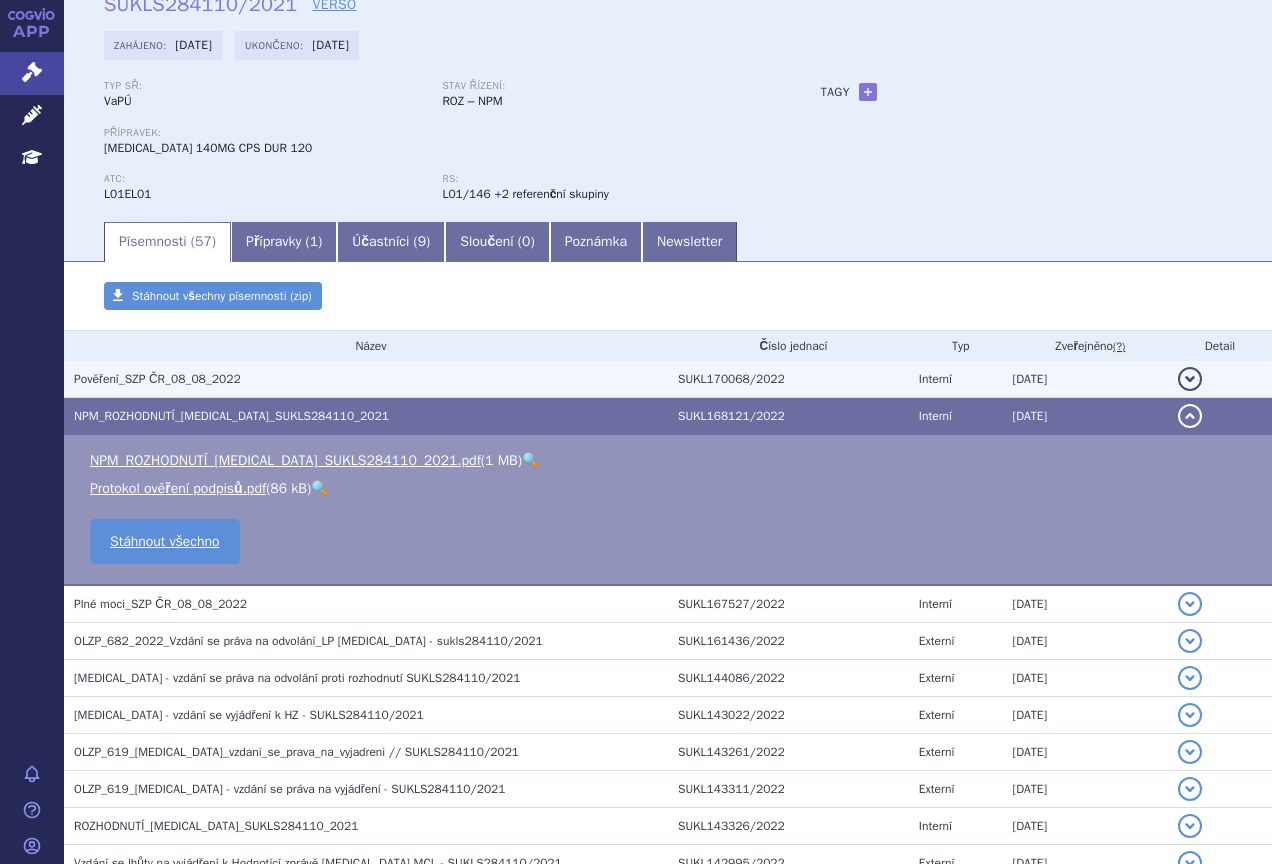 click on "Pověření_SZP ČR_08_08_2022" at bounding box center [371, 379] 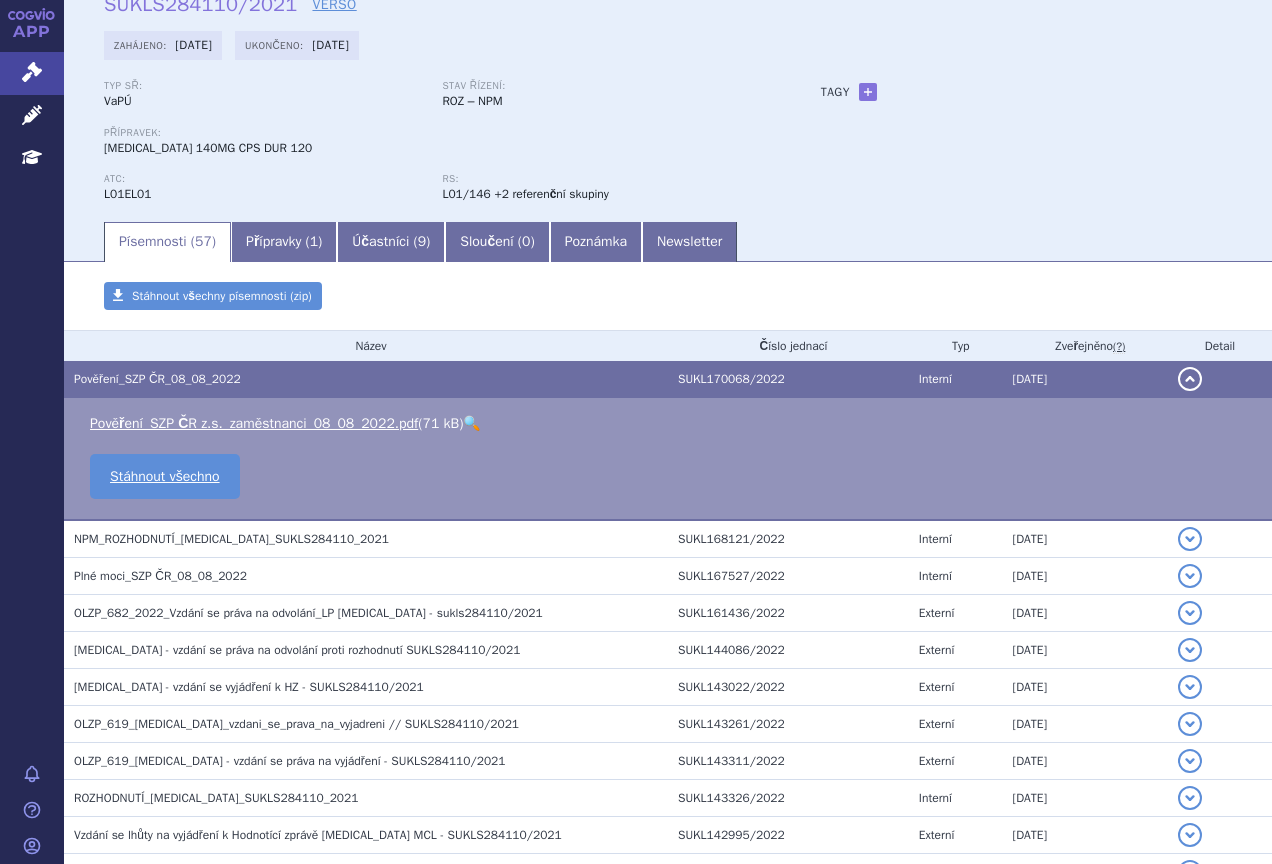 click on "🔍" at bounding box center [471, 423] 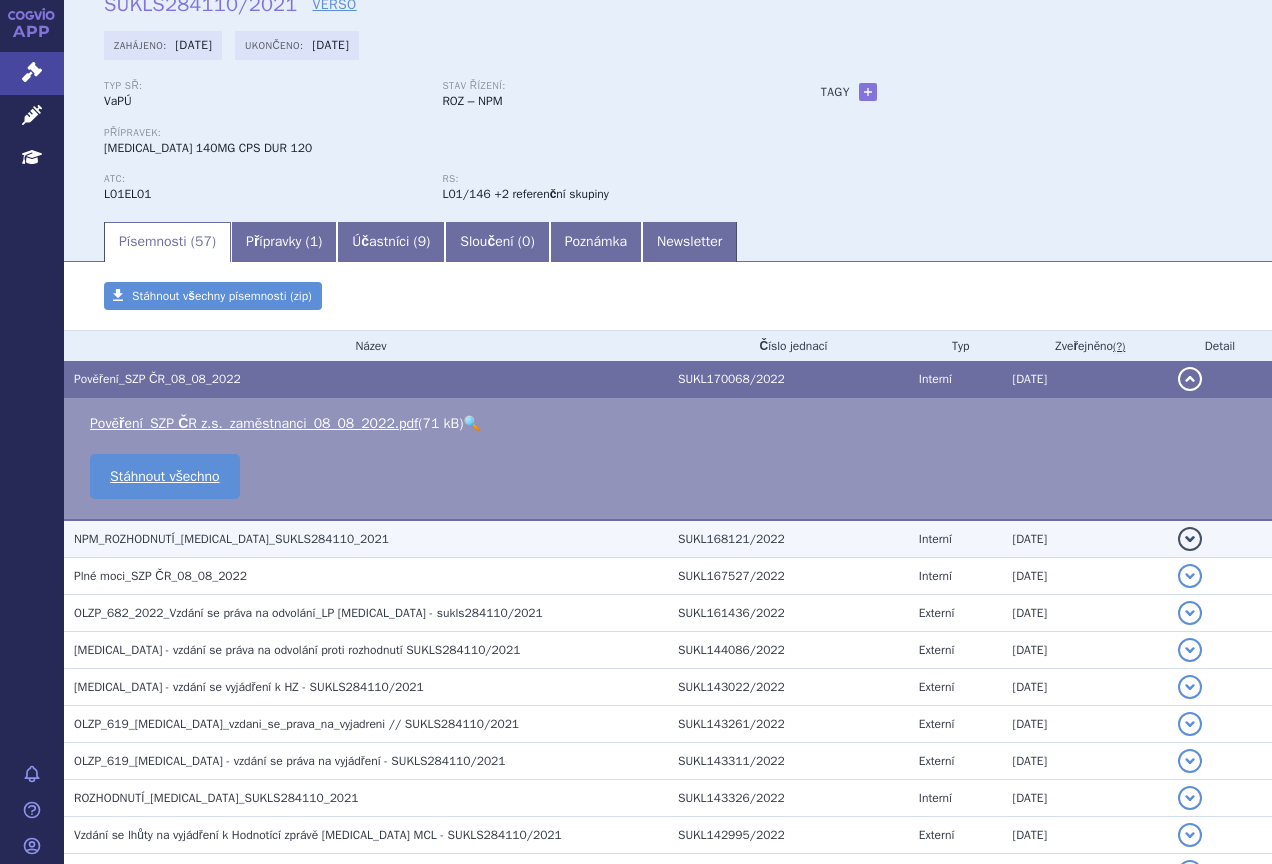 click on "NPM_ROZHODNUTÍ_IMBRUVICA_SUKLS284110_2021" at bounding box center (371, 539) 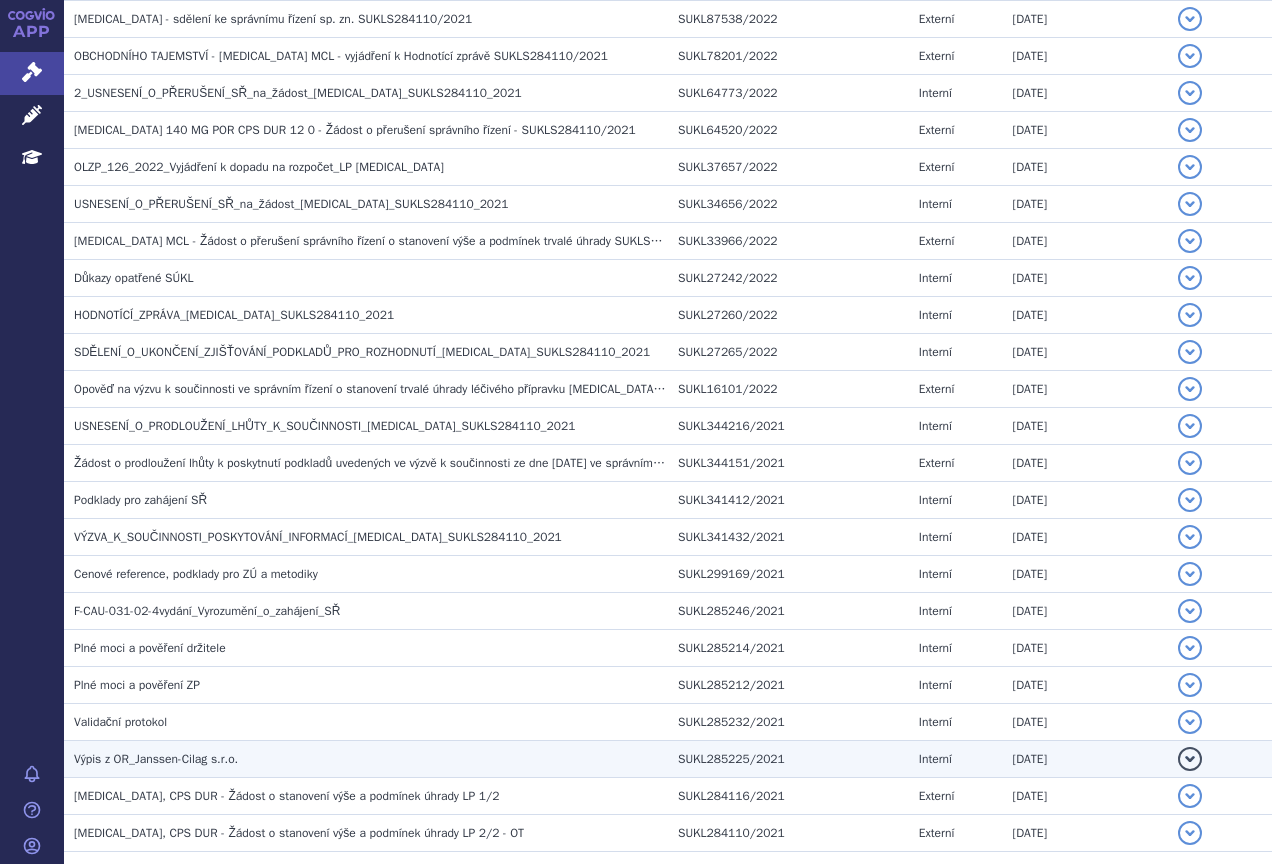 scroll, scrollTop: 1977, scrollLeft: 0, axis: vertical 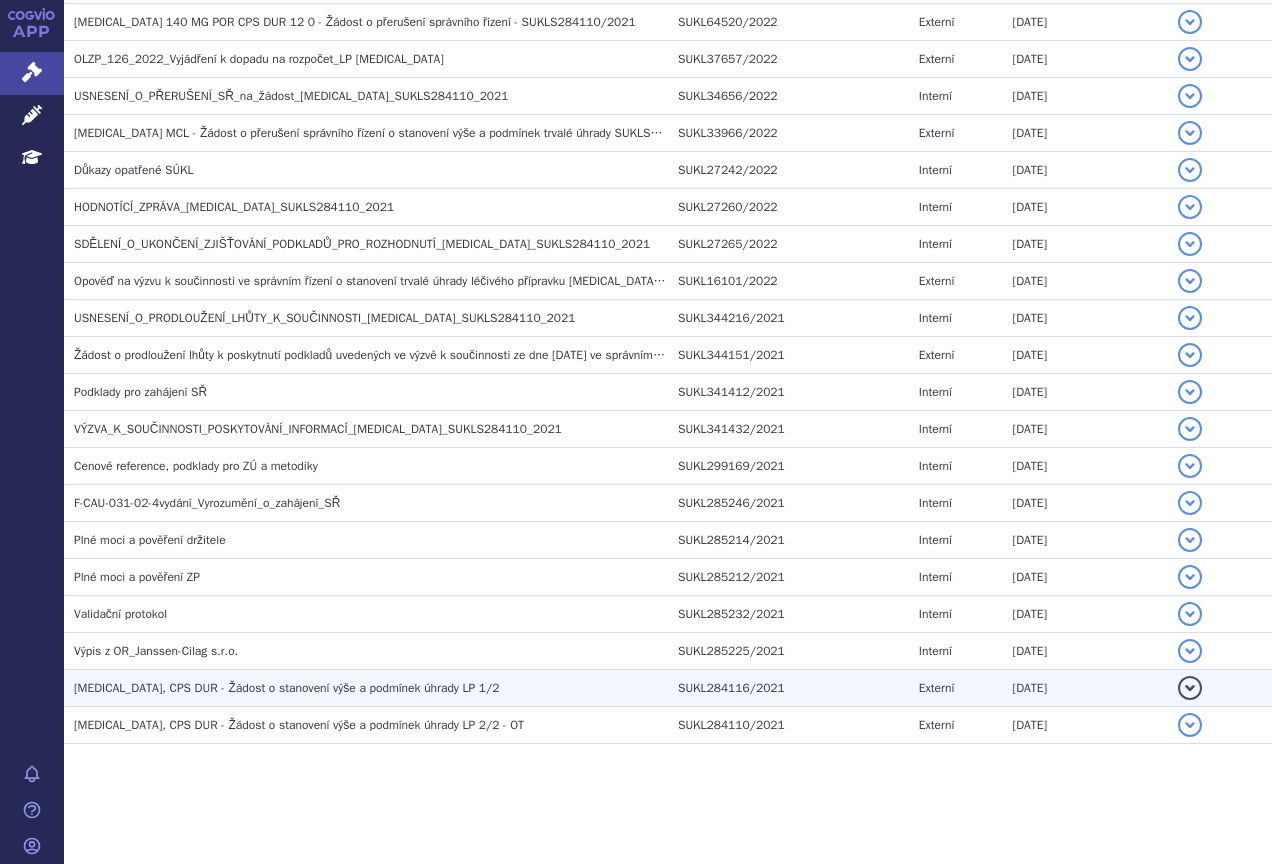 click on "IMBRUVICA, CPS DUR - Žádost o stanovení výše a podmínek úhrady LP 1/2" at bounding box center (366, 688) 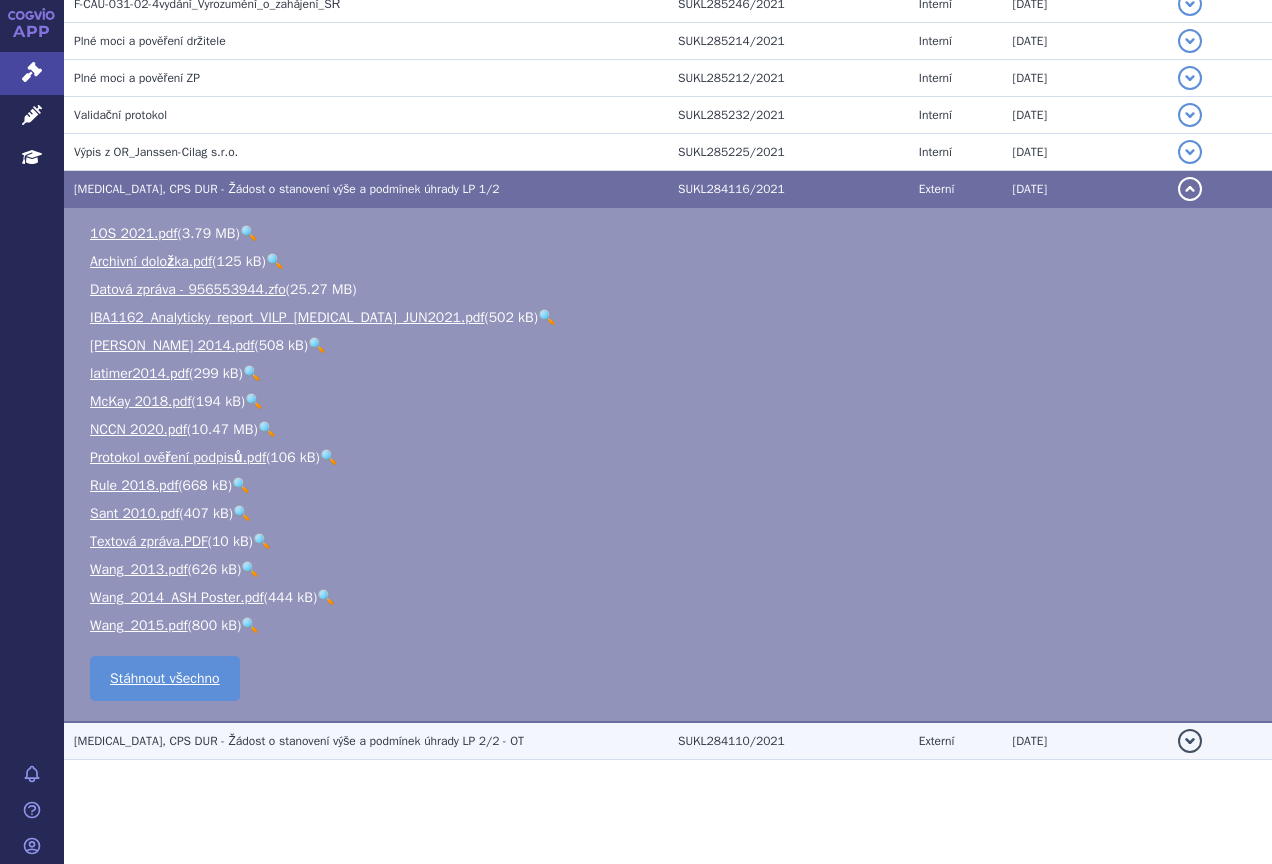 scroll, scrollTop: 2341, scrollLeft: 0, axis: vertical 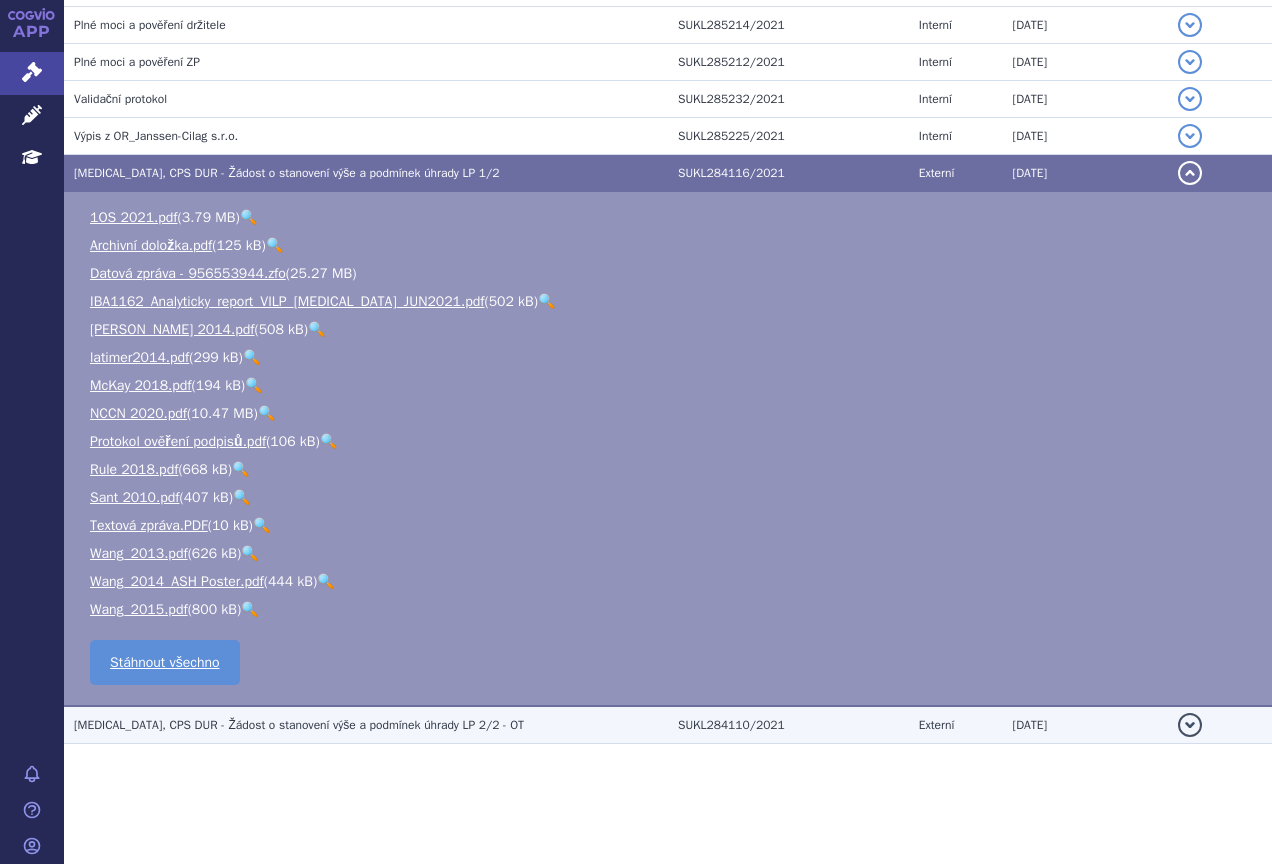 click on "IMBRUVICA, CPS DUR - Žádost o stanovení výše a podmínek úhrady LP 2/2 - OT" at bounding box center (371, 725) 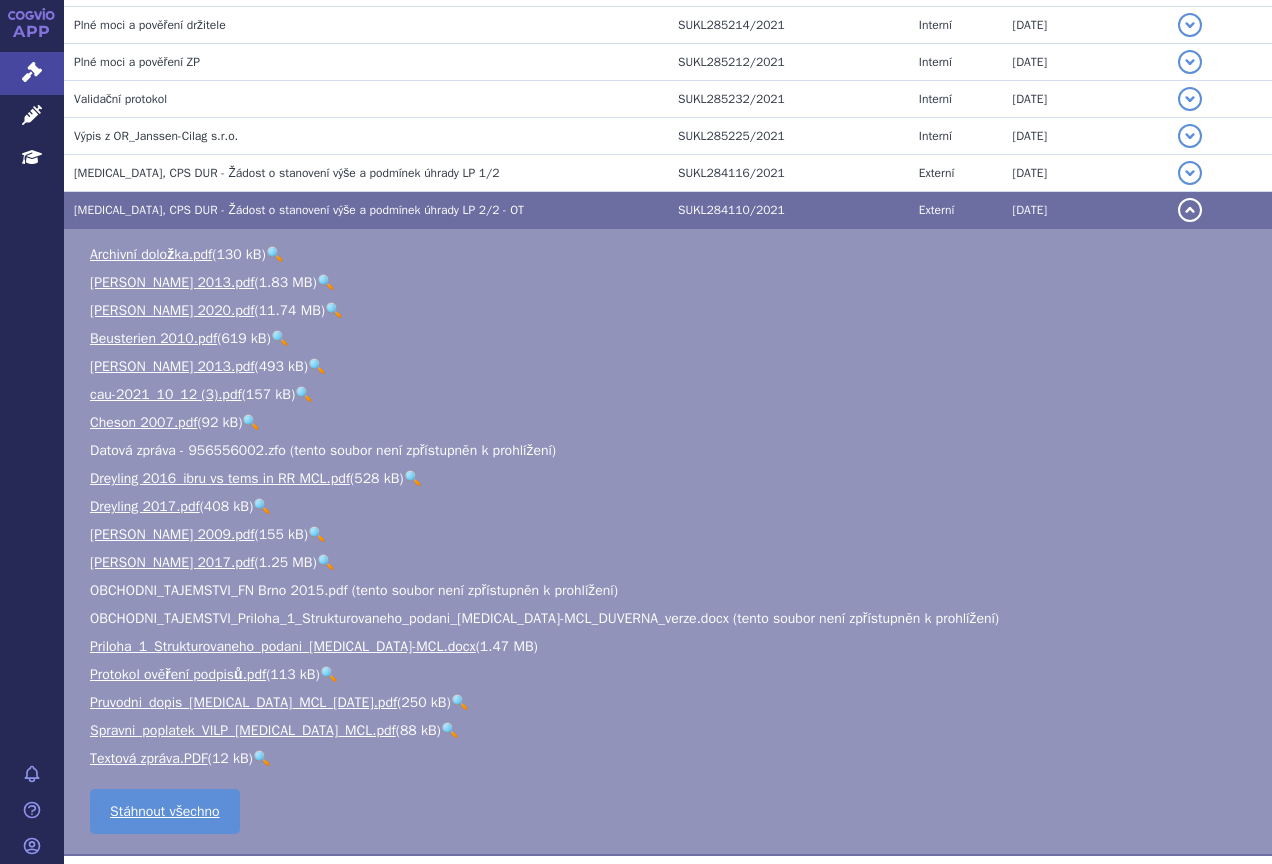 click on "🔍" at bounding box center [459, 702] 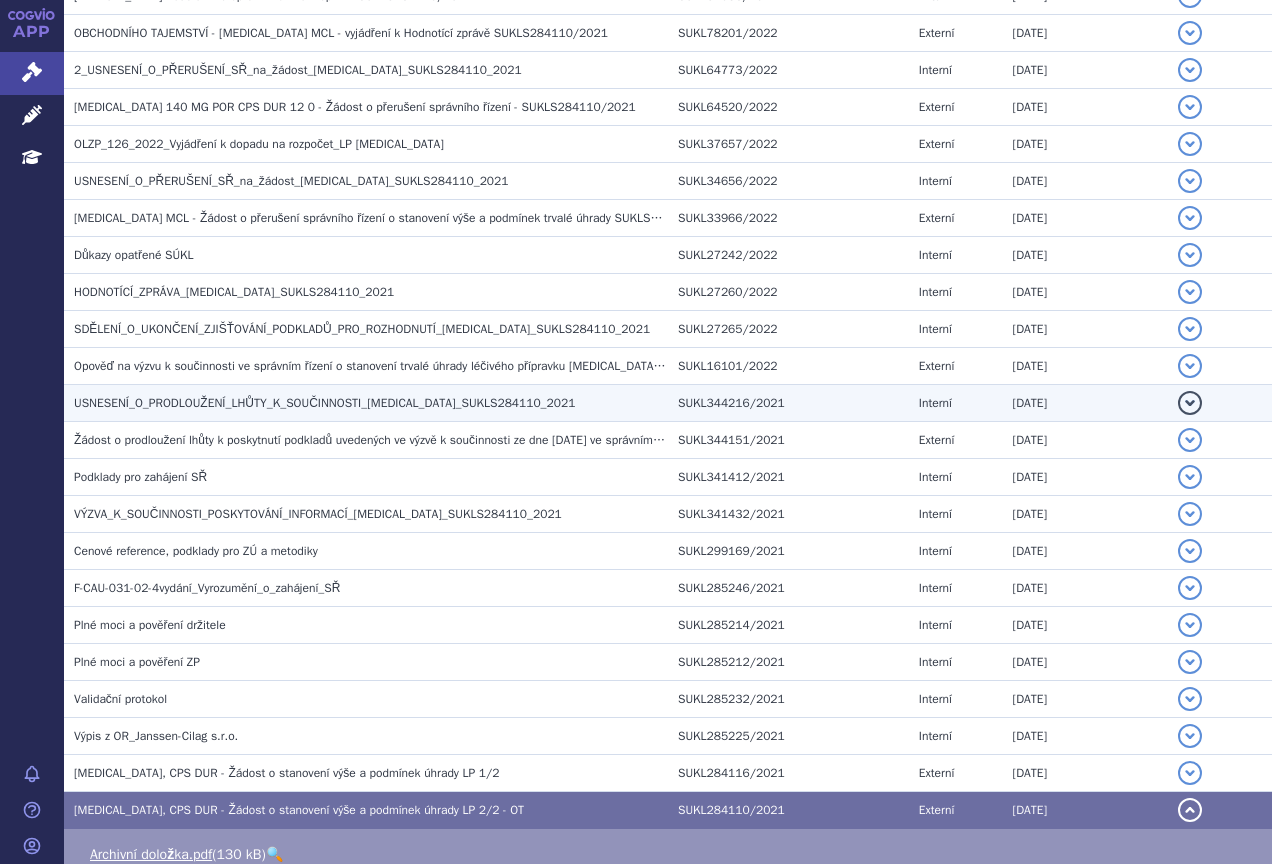 scroll, scrollTop: 1641, scrollLeft: 0, axis: vertical 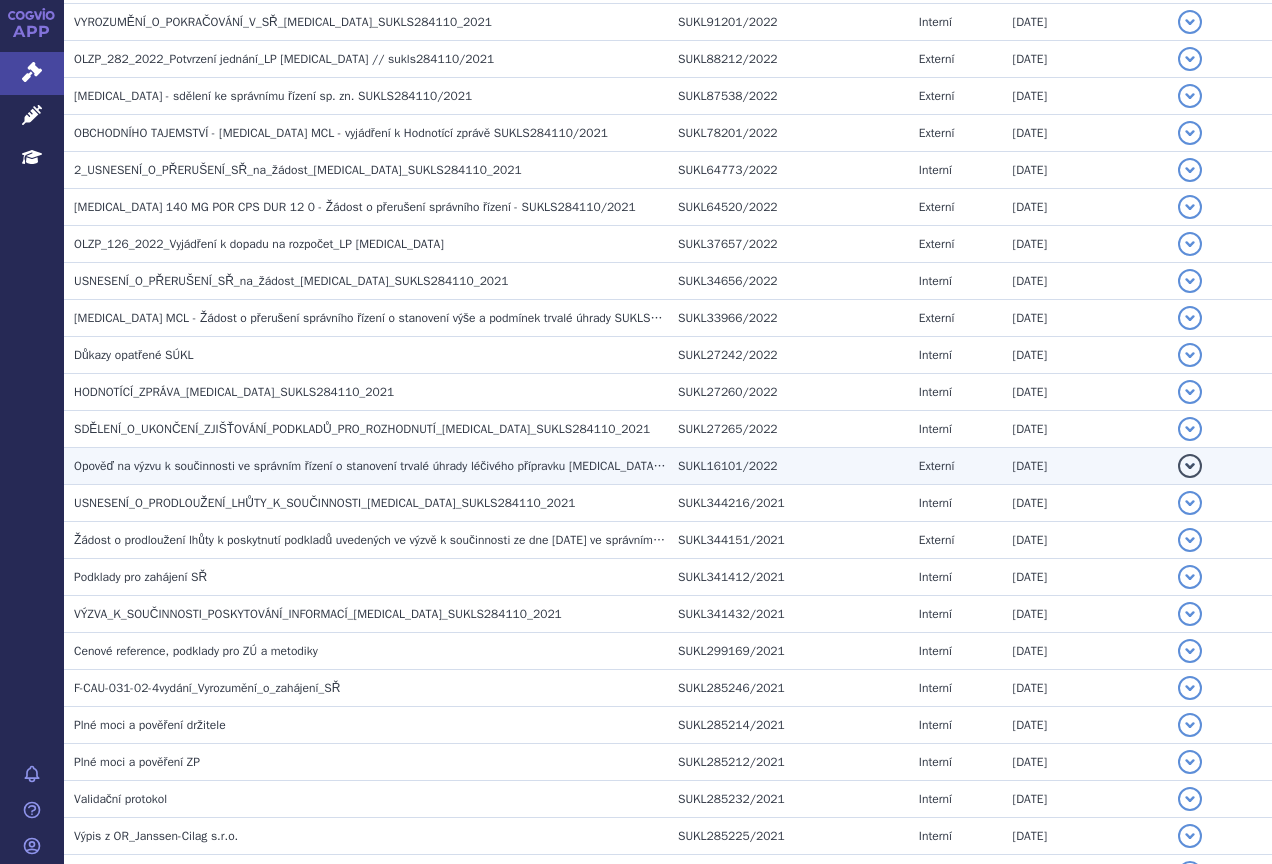 click on "Opověď na výzvu k součinnosti ve správním řízení o stanovení trvalé úhrady léčivého přípravku IMBRUVICA 140 MG v indikaci léčby lymfomu z plášťových buněk SUKLS284110/2021 - OBCHODNÍ TAJEMSTVÍ" at bounding box center [629, 466] 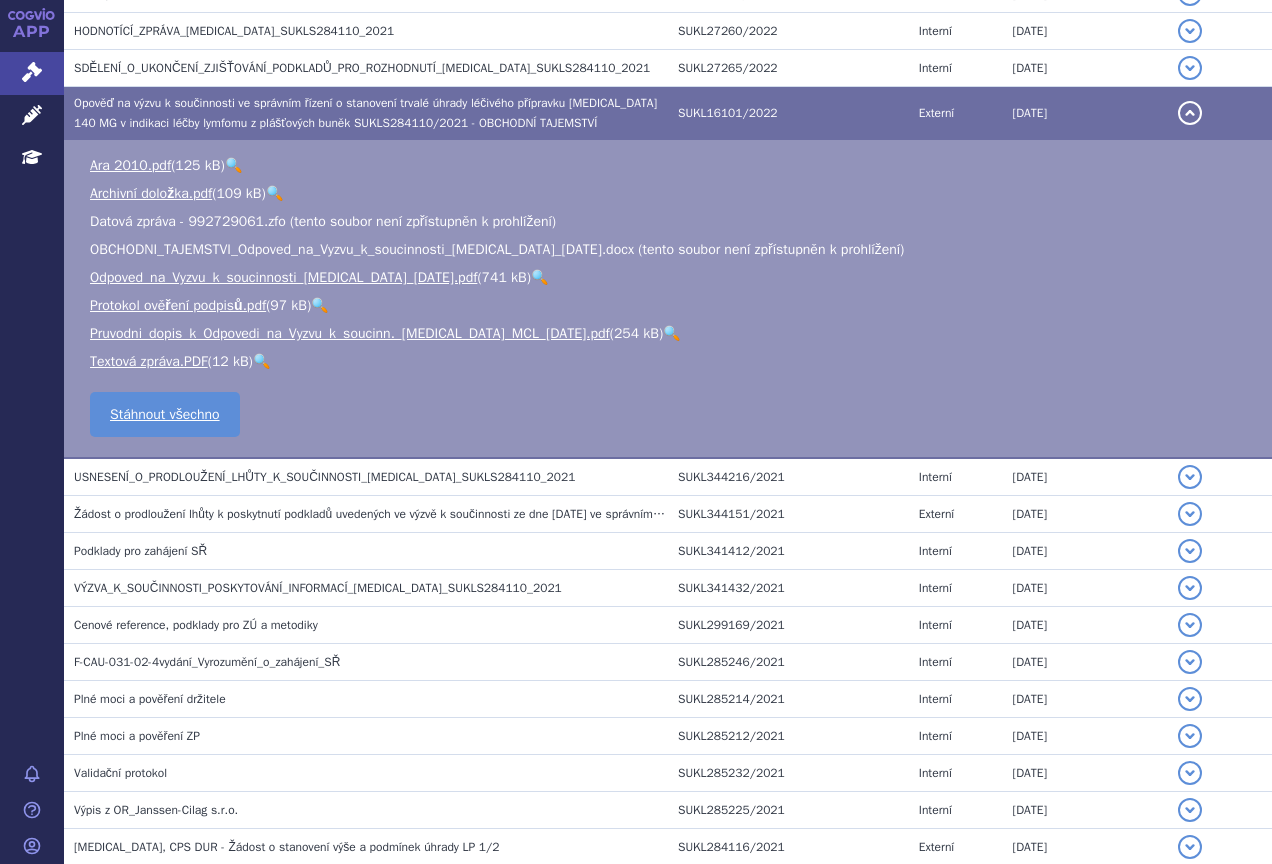 scroll, scrollTop: 2141, scrollLeft: 0, axis: vertical 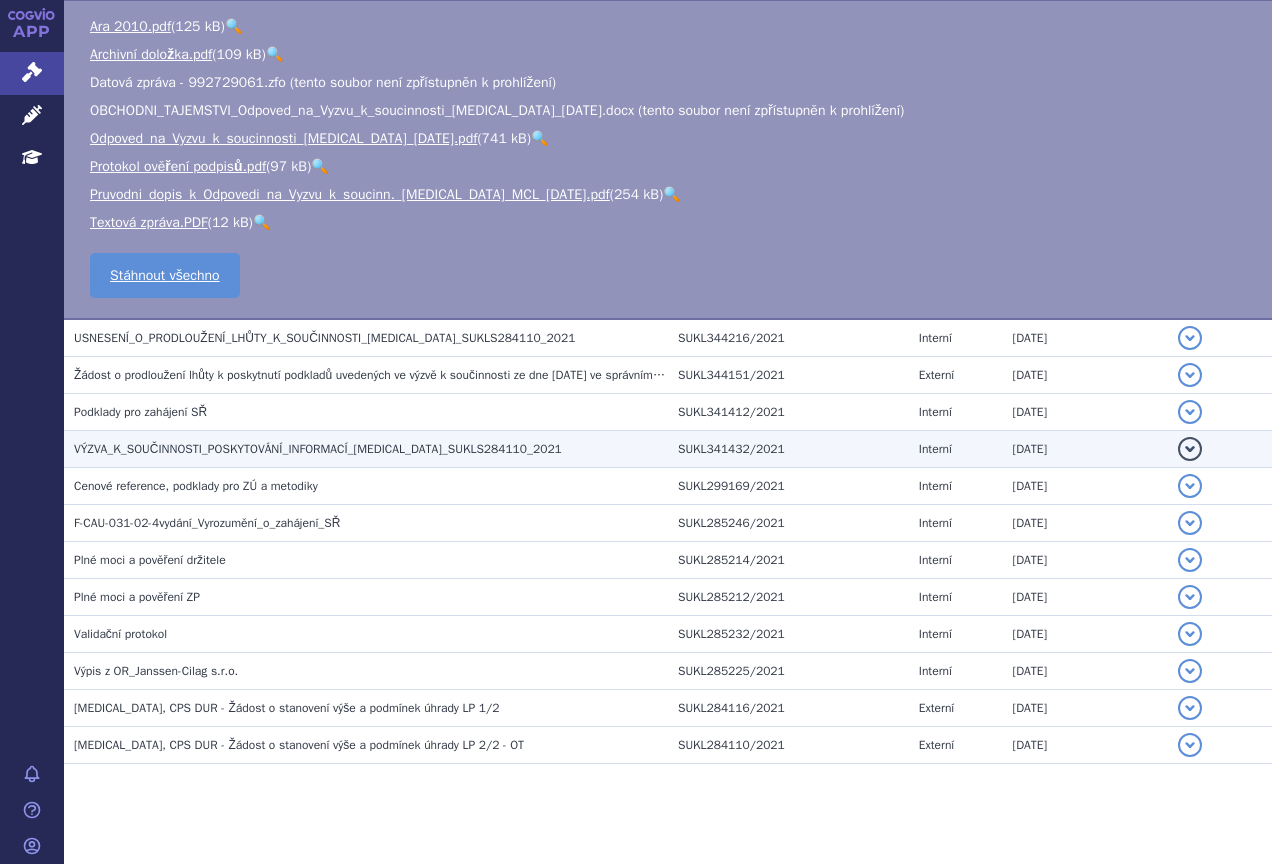 click on "VÝZVA_K_SOUČINNOSTI_POSKYTOVÁNÍ_INFORMACÍ_[MEDICAL_DATA]_SUKLS284110_2021" at bounding box center (366, 449) 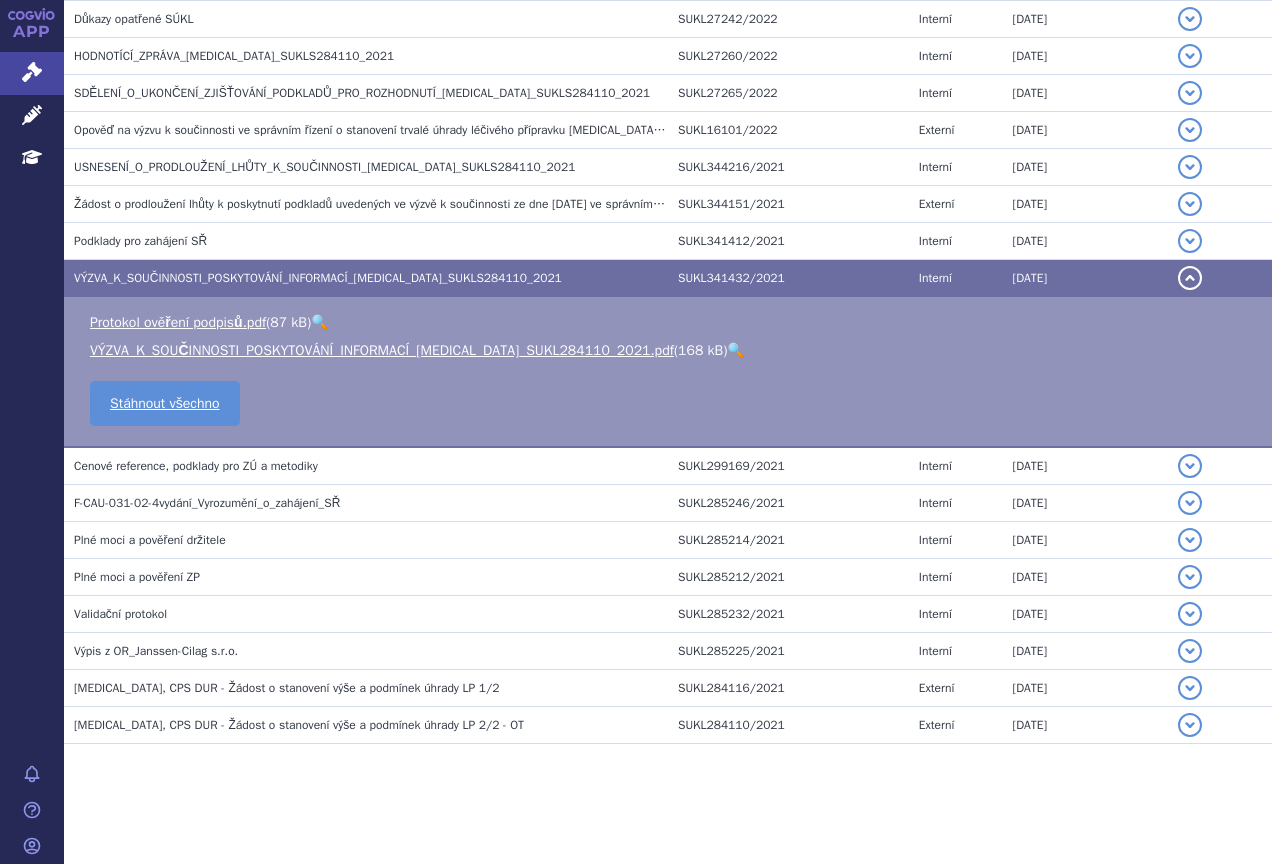 scroll, scrollTop: 1977, scrollLeft: 0, axis: vertical 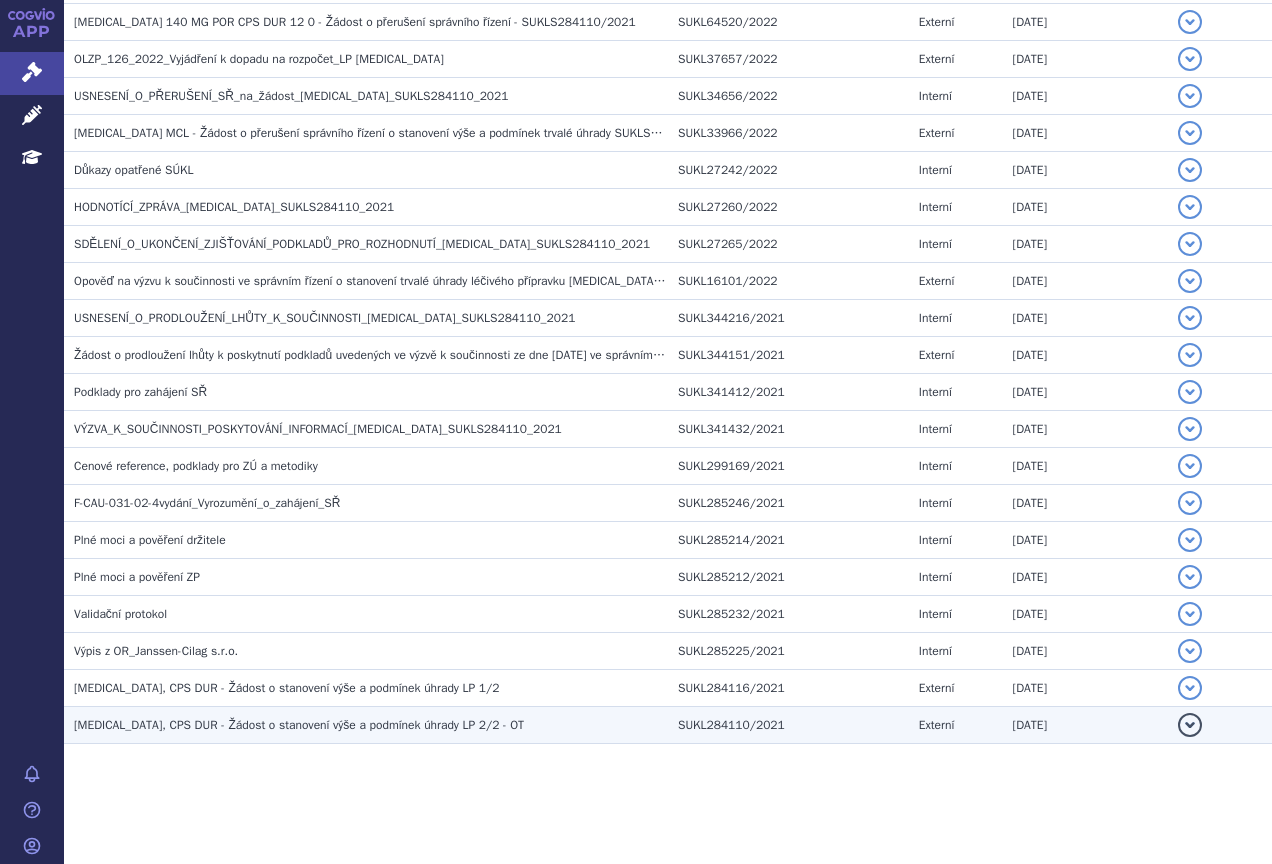 click on "[MEDICAL_DATA], CPS DUR - Žádost o stanovení výše a podmínek úhrady LP 2/2 - OT" at bounding box center [299, 725] 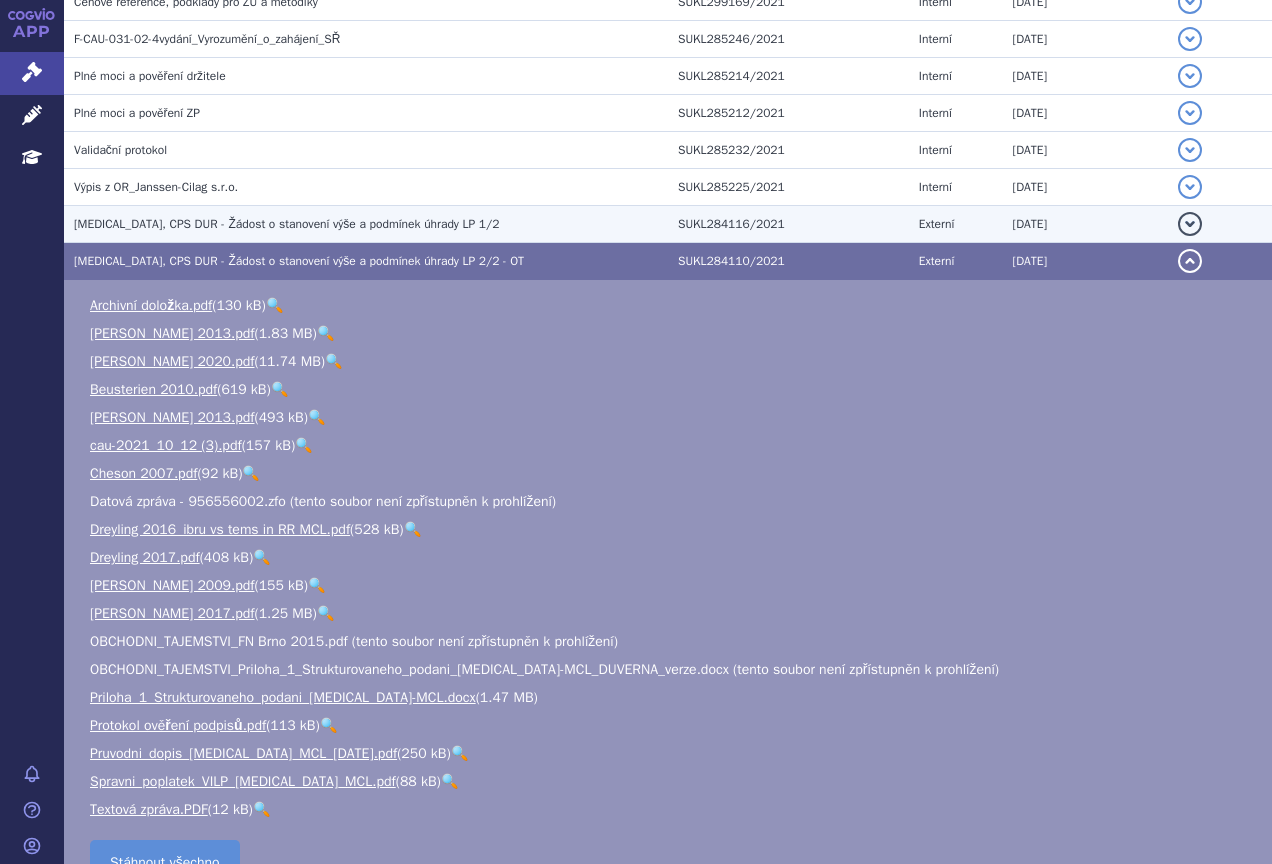 scroll, scrollTop: 2326, scrollLeft: 0, axis: vertical 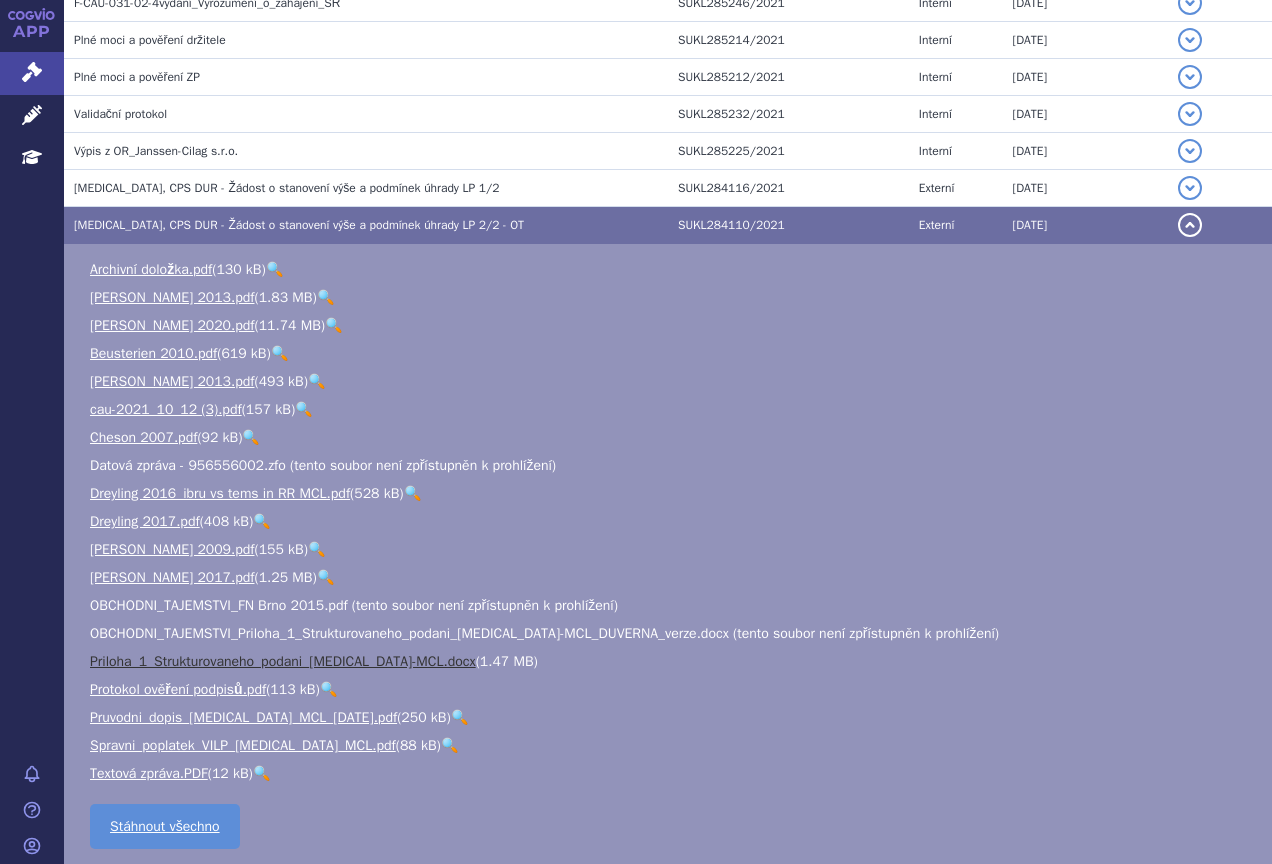 click on "Priloha_1_Strukturovaneho_podani_[MEDICAL_DATA]-MCL.docx" at bounding box center (283, 661) 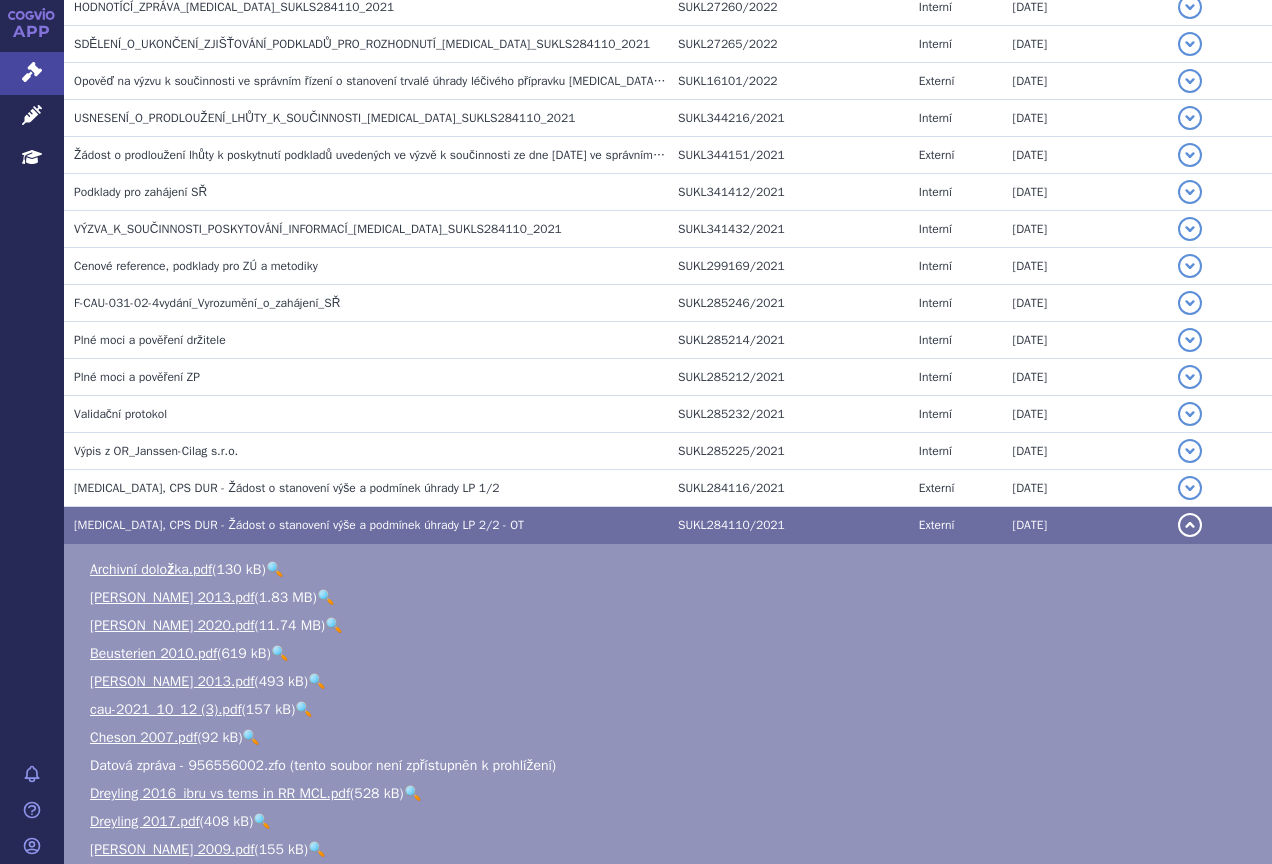scroll, scrollTop: 1926, scrollLeft: 0, axis: vertical 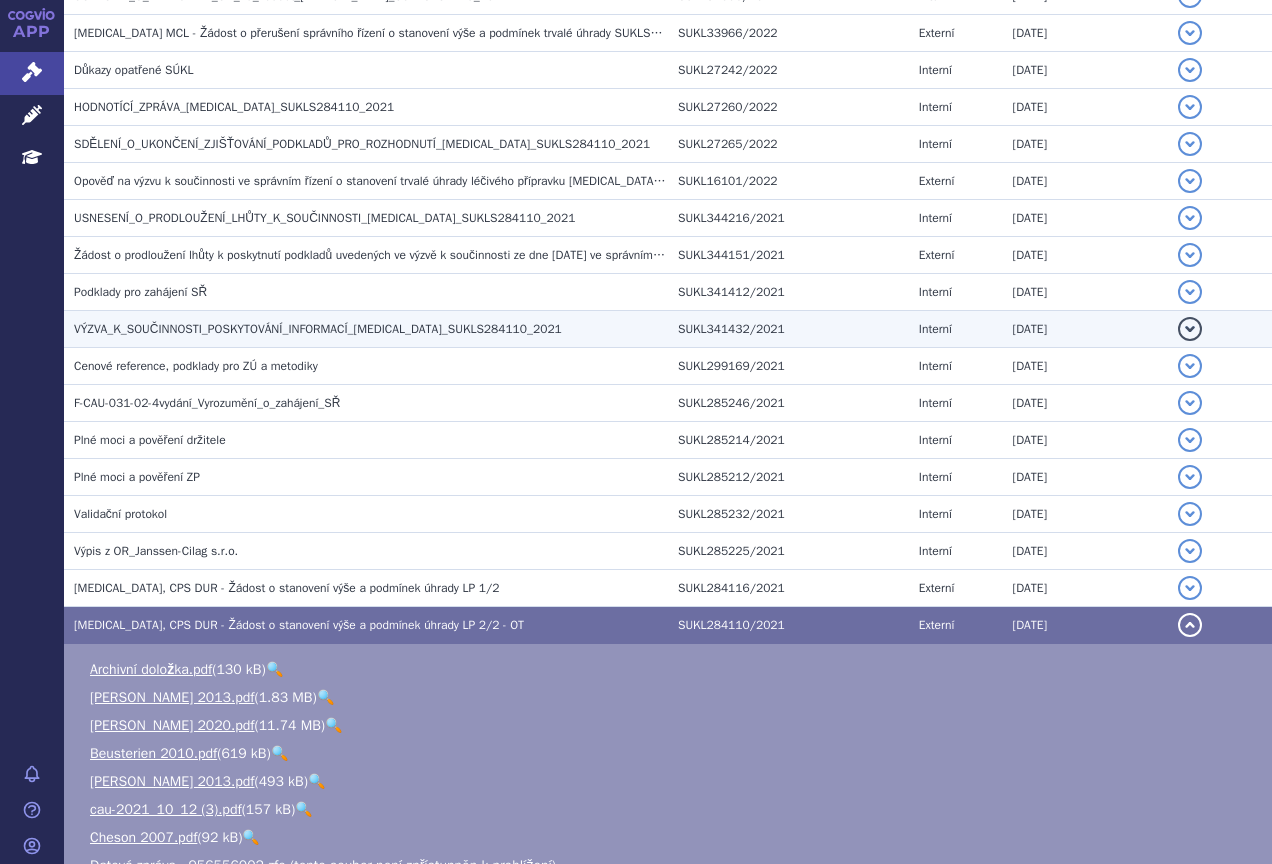 click on "VÝZVA_K_SOUČINNOSTI_POSKYTOVÁNÍ_INFORMACÍ_[MEDICAL_DATA]_SUKLS284110_2021" at bounding box center (318, 329) 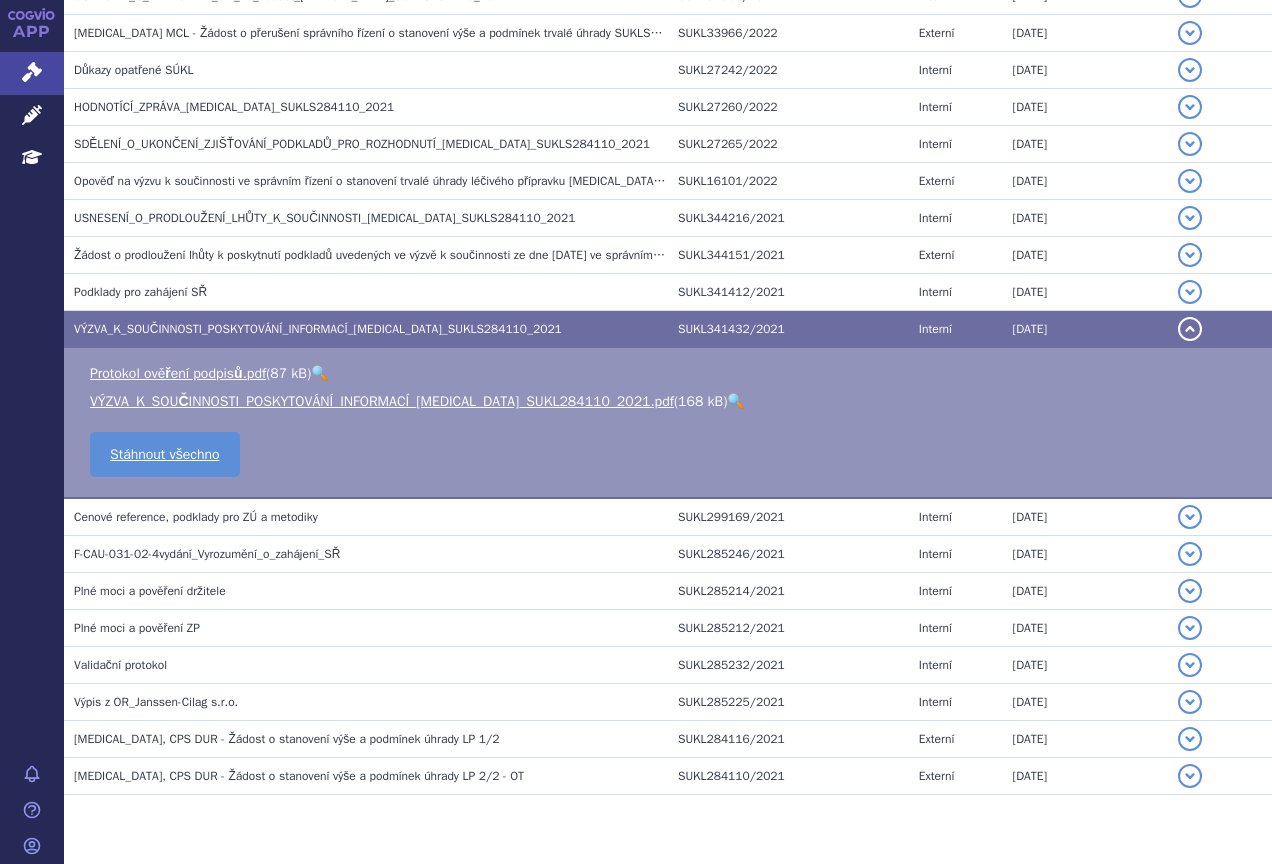 scroll, scrollTop: 1826, scrollLeft: 0, axis: vertical 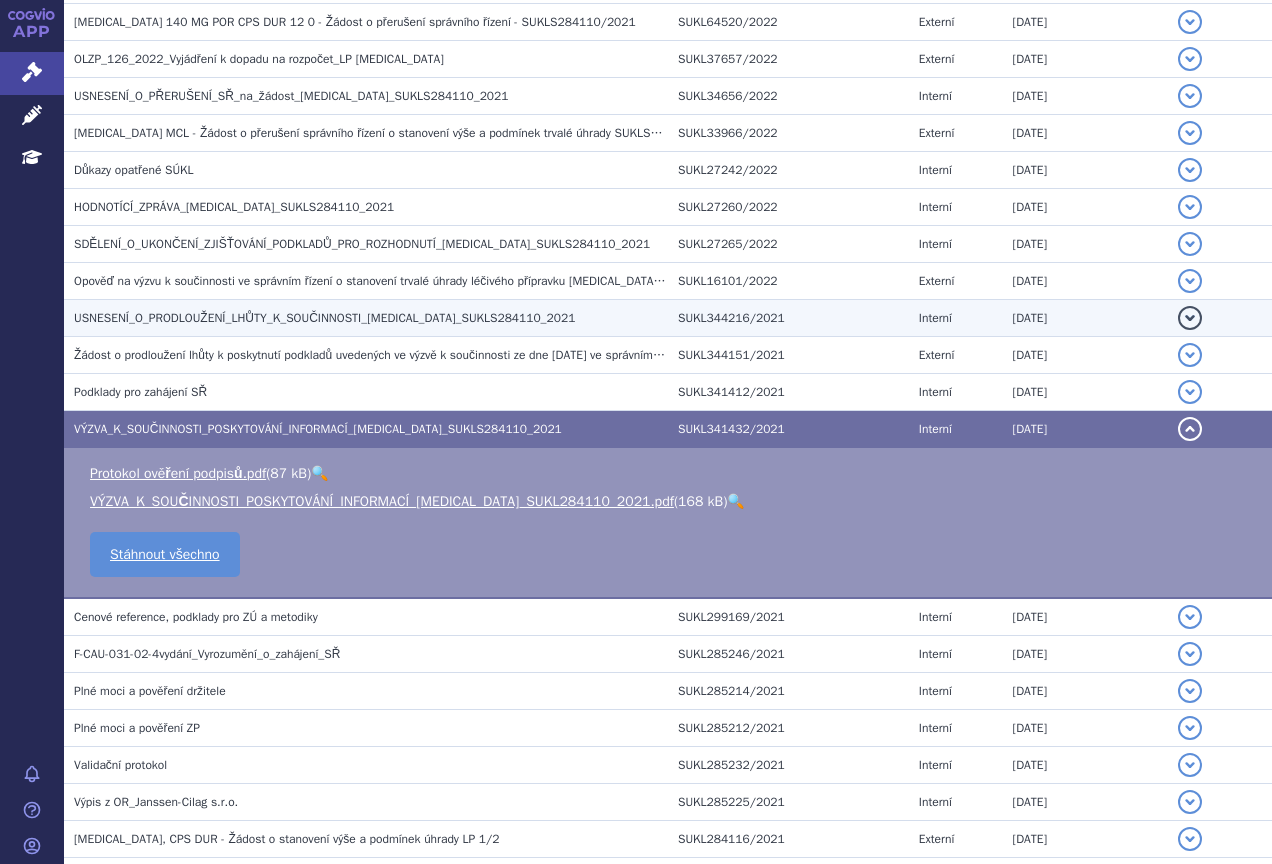 click on "USNESENÍ_O_PRODLOUŽENÍ_LHŮTY_K_SOUČINNOSTI_[MEDICAL_DATA]_SUKLS284110_2021" at bounding box center (324, 318) 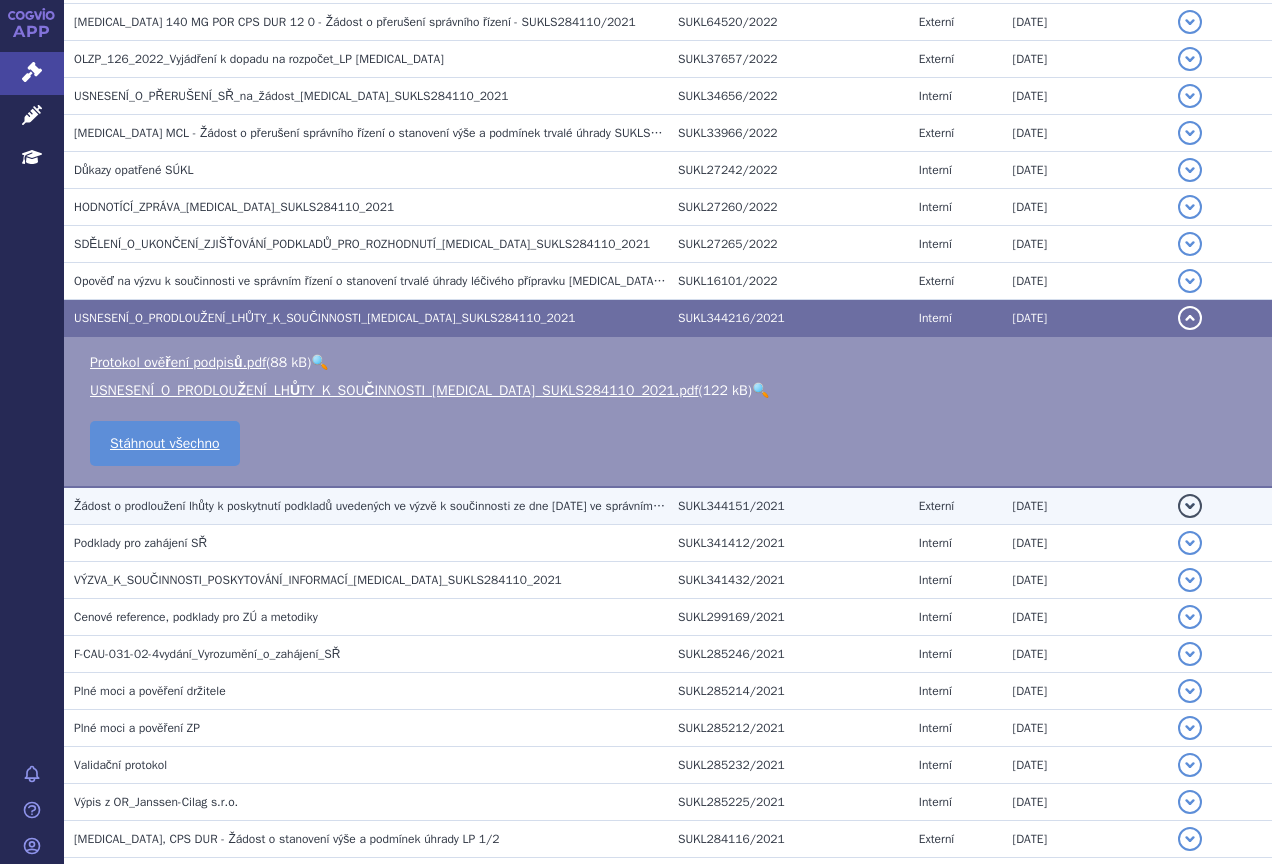 click on "Žádost o prodloužení lhůty k poskytnutí podkladů uvedených ve výzvě k součinnosti ze dne [DATE] ve správním řízení o stanovení výše a podmínek trvalé úhrady LP [MEDICAL_DATA] v indikaci léčby lymfomu z plášťových buněk v režimu VILP SUKLS284110/2021" at bounding box center (759, 506) 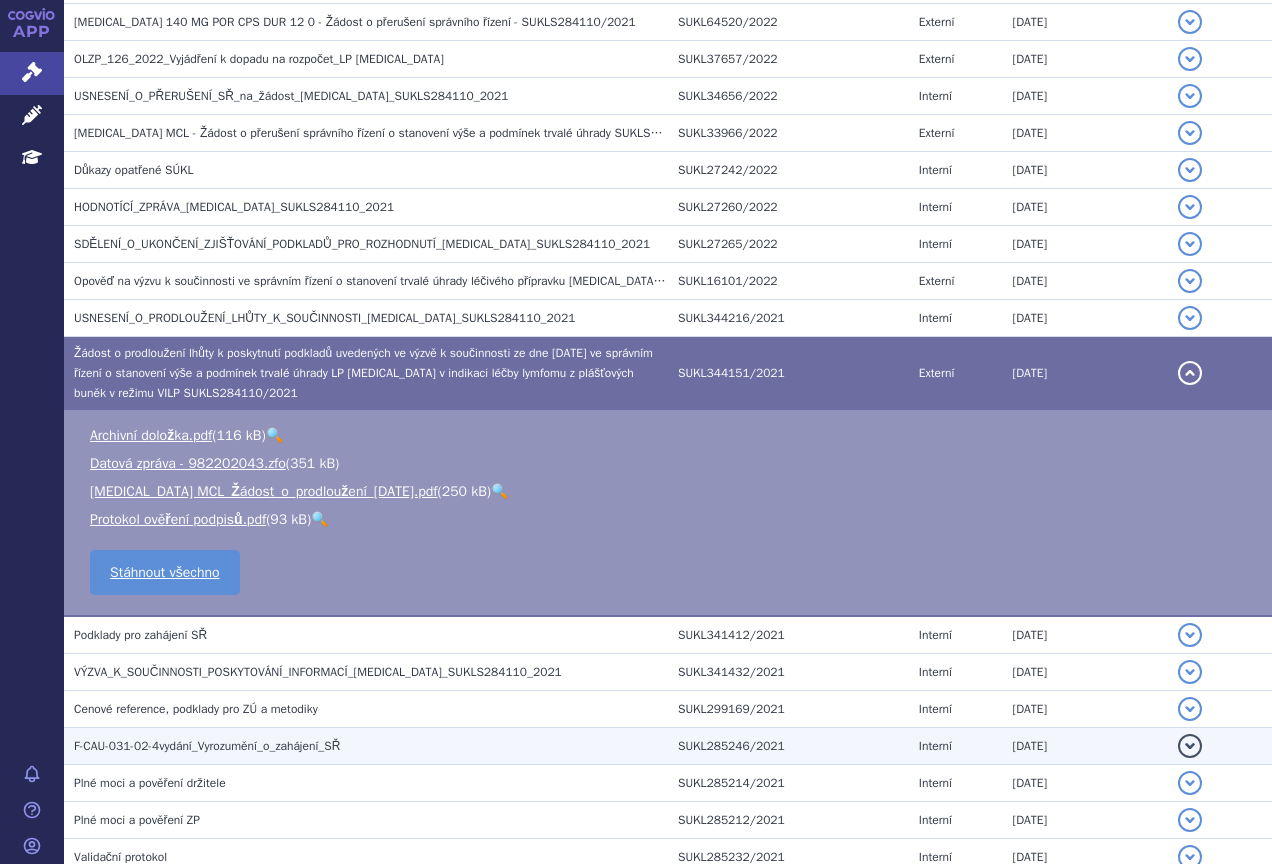 click on "F-CAU-031-02-4vydání_Vyrozumění_o_zahájení_SŘ" at bounding box center (371, 746) 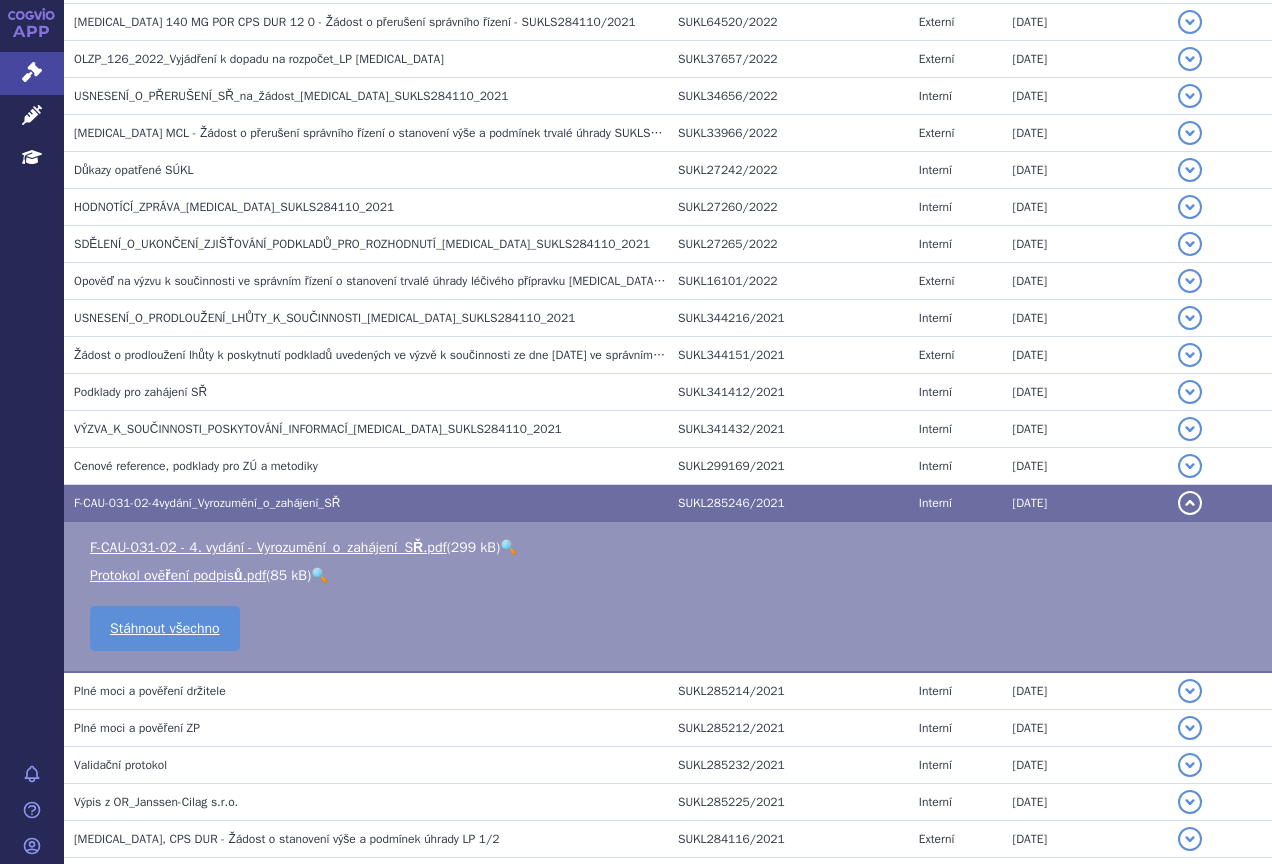 click on "🔍" at bounding box center [508, 547] 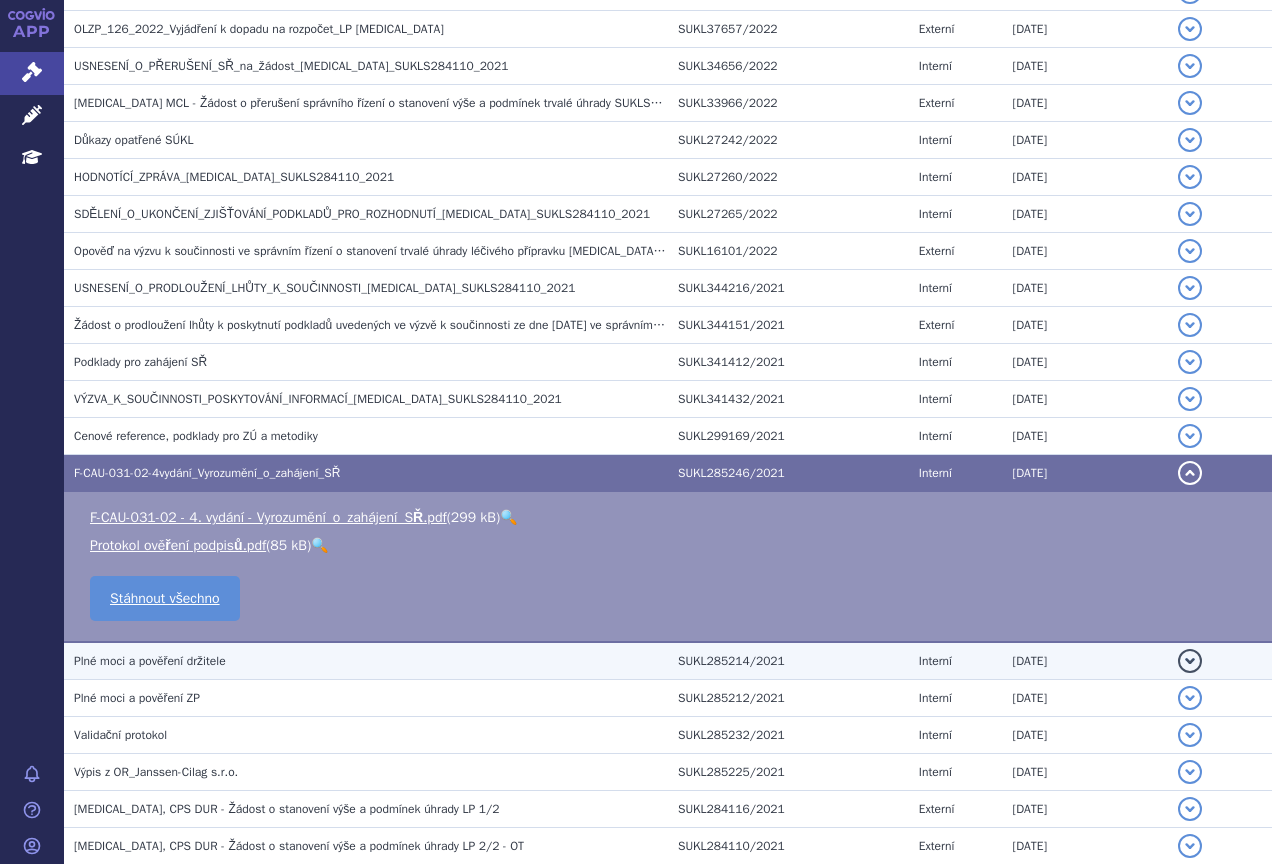 scroll, scrollTop: 1826, scrollLeft: 0, axis: vertical 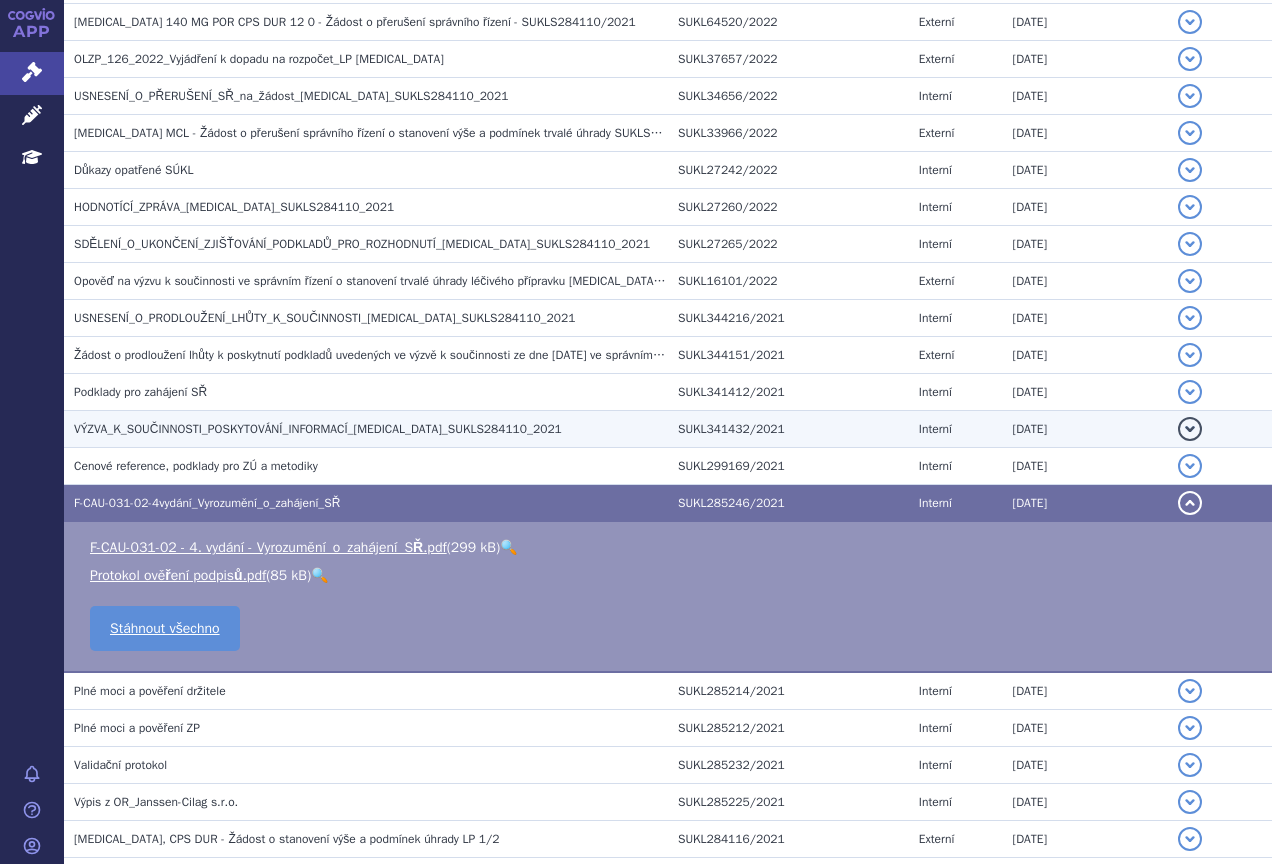 click on "VÝZVA_K_SOUČINNOSTI_POSKYTOVÁNÍ_INFORMACÍ_[MEDICAL_DATA]_SUKLS284110_2021" at bounding box center [318, 429] 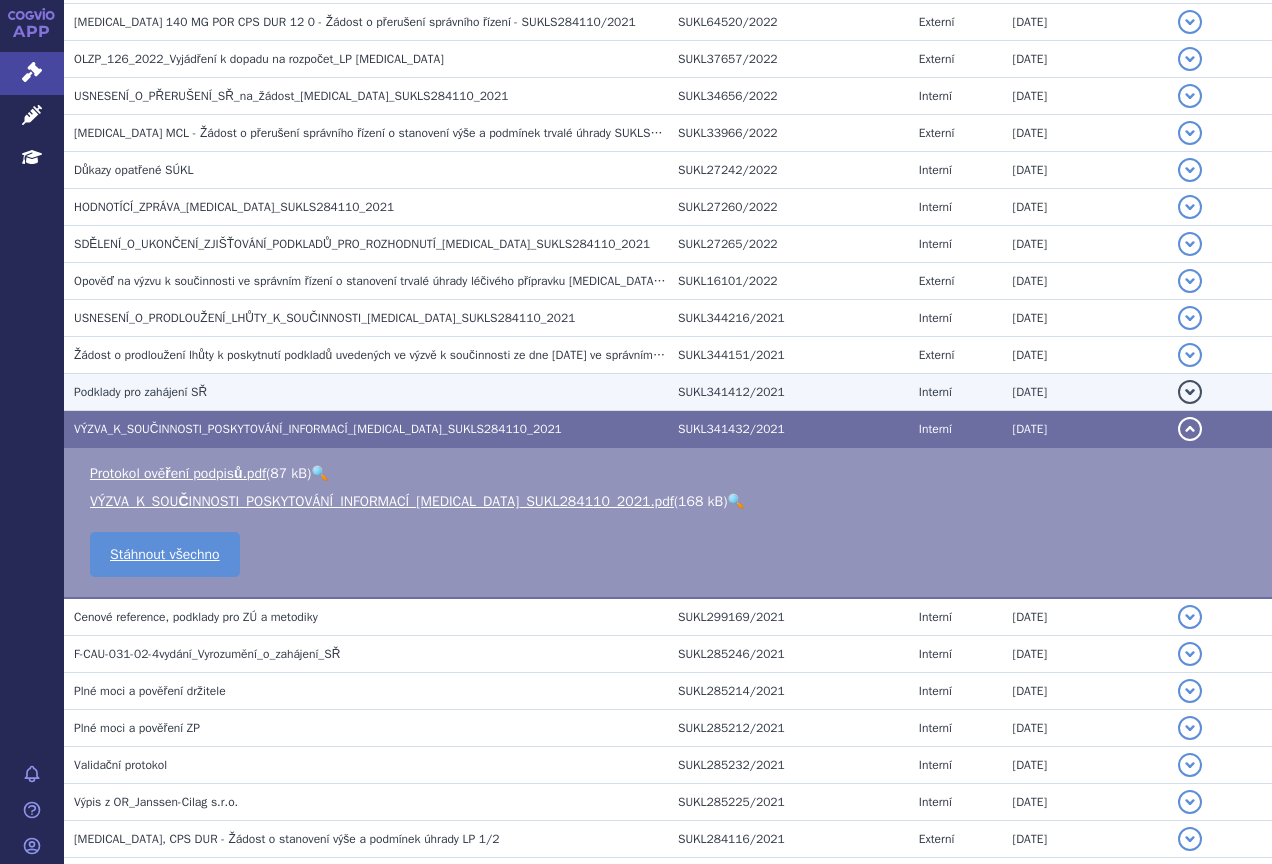 click on "Podklady pro zahájení SŘ" at bounding box center (371, 392) 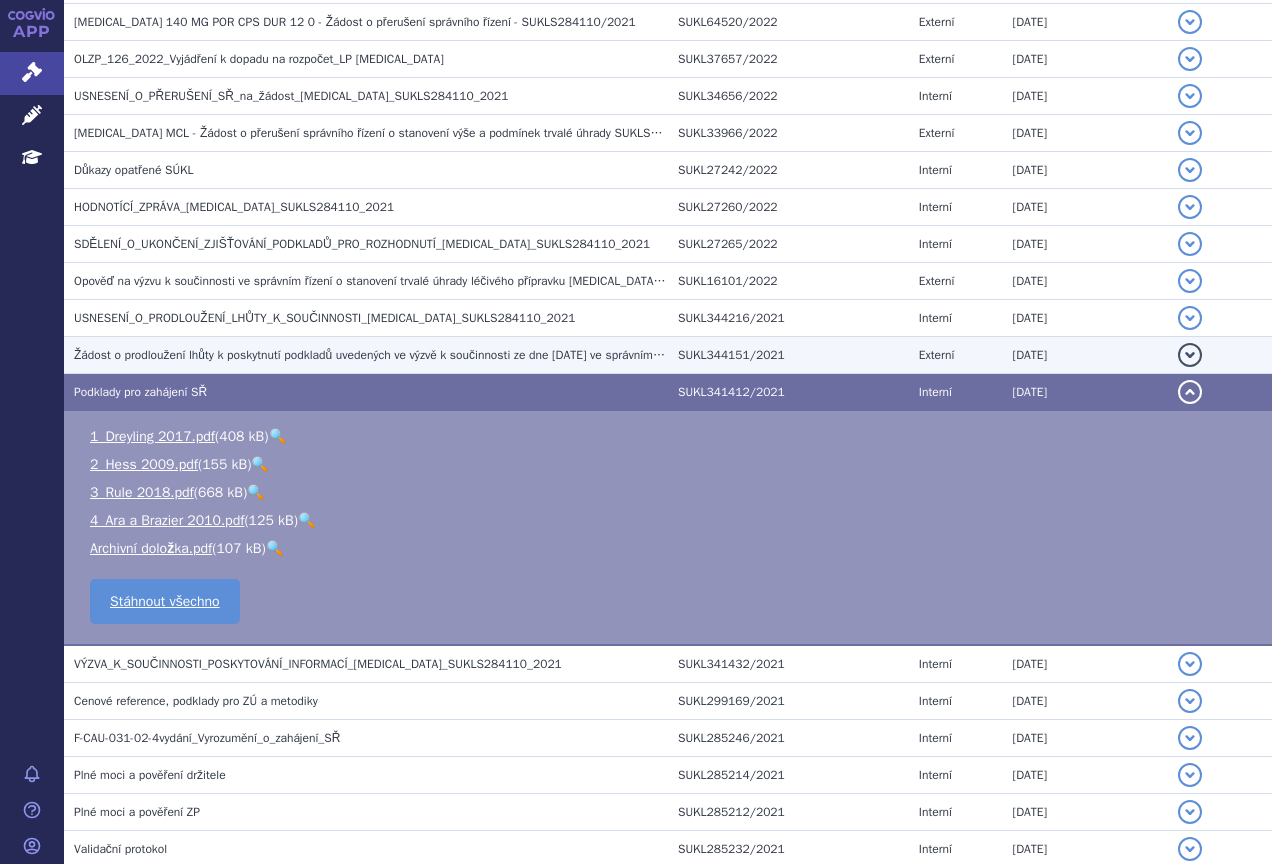 click on "Žádost o prodloužení lhůty k poskytnutí podkladů uvedených ve výzvě k součinnosti ze dne [DATE] ve správním řízení o stanovení výše a podmínek trvalé úhrady LP [MEDICAL_DATA] v indikaci léčby lymfomu z plášťových buněk v režimu VILP SUKLS284110/2021" at bounding box center [759, 355] 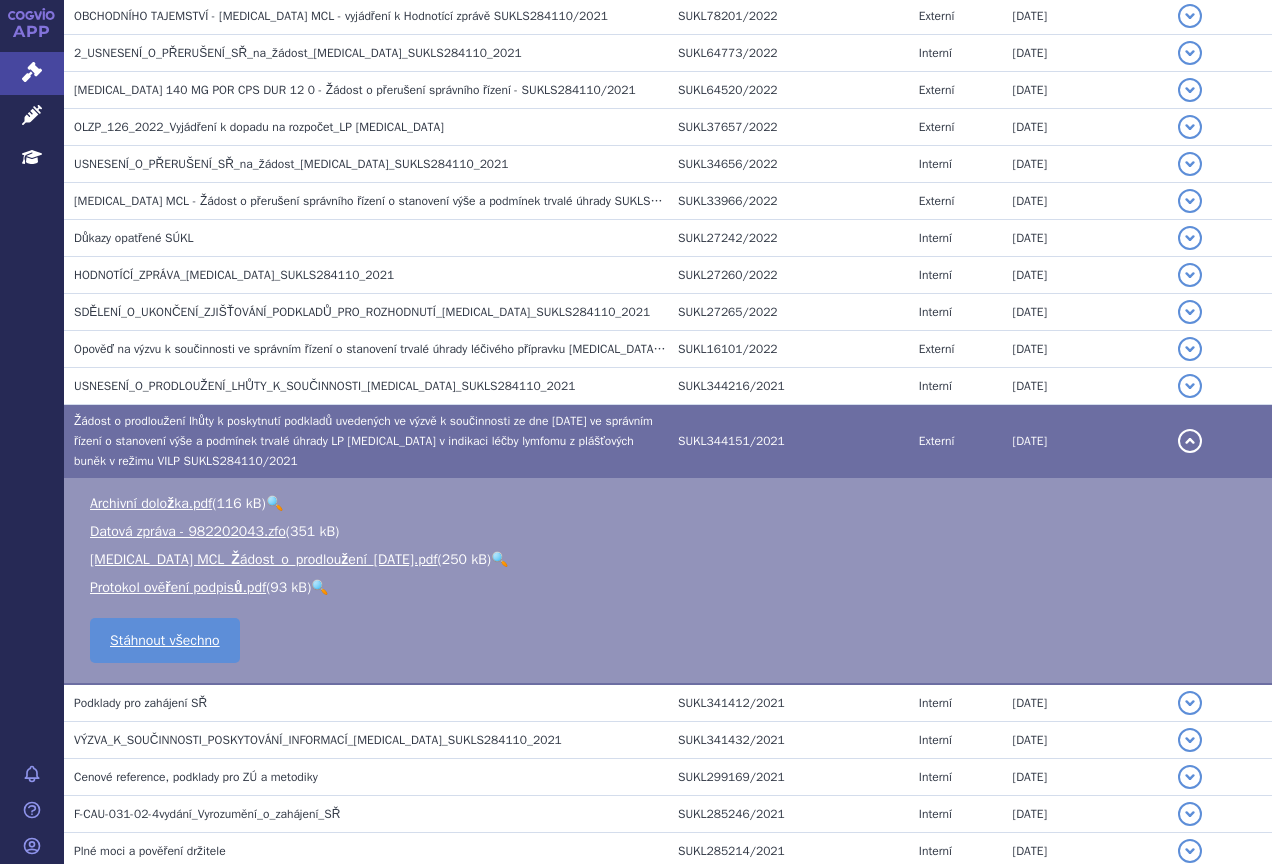 scroll, scrollTop: 1726, scrollLeft: 0, axis: vertical 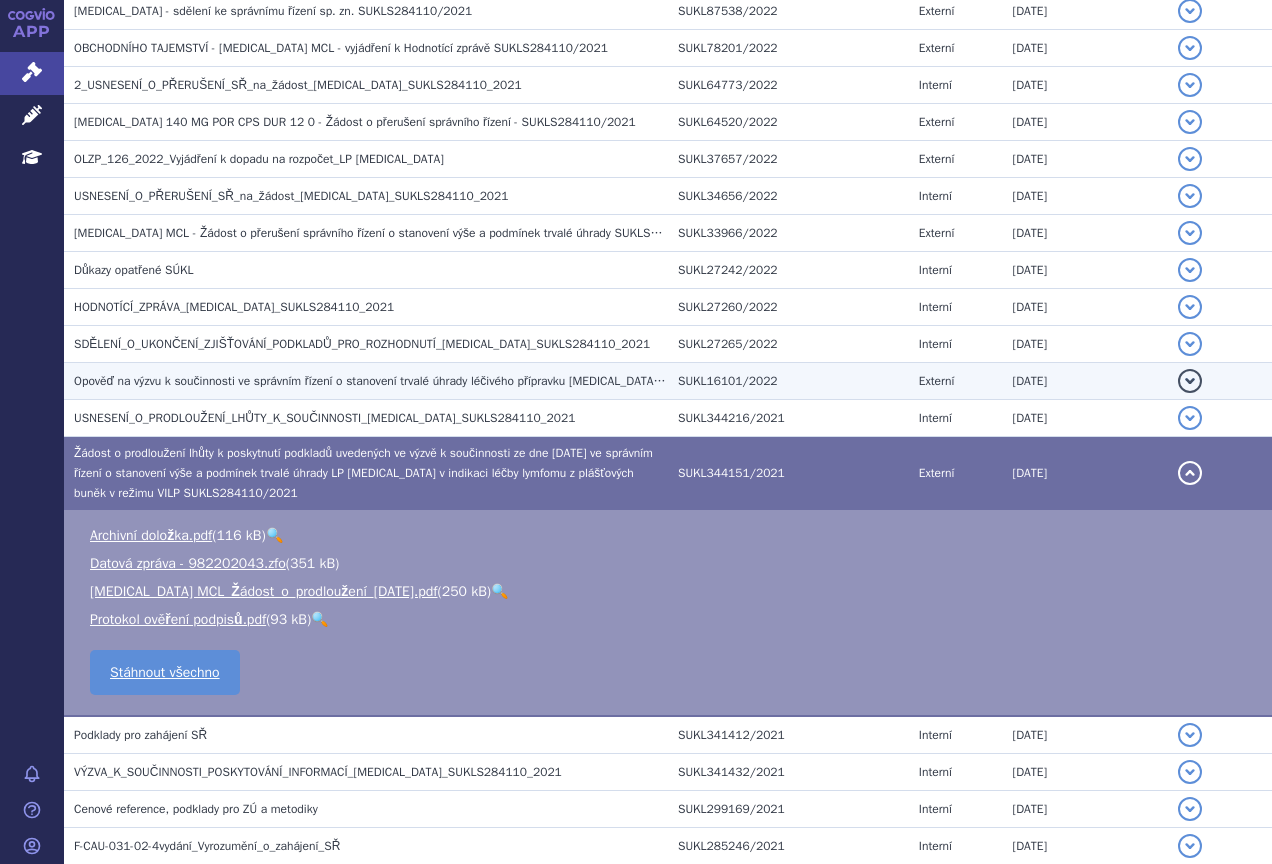 click on "Opověď na výzvu k součinnosti ve správním řízení o stanovení trvalé úhrady léčivého přípravku [MEDICAL_DATA] 140 MG v indikaci léčby lymfomu z plášťových buněk SUKLS284110/2021 - OBCHODNÍ TAJEMSTVÍ" at bounding box center [366, 381] 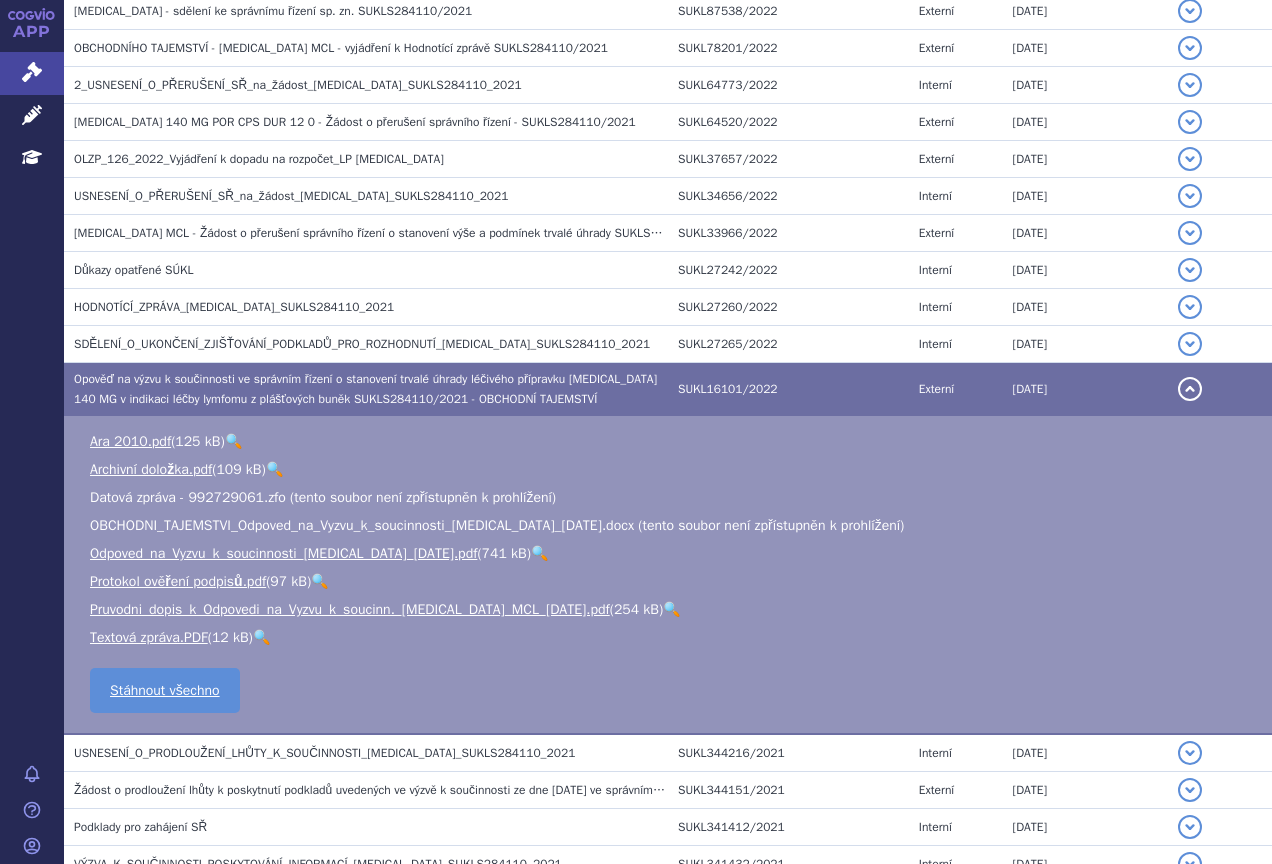 click on "🔍" at bounding box center (671, 609) 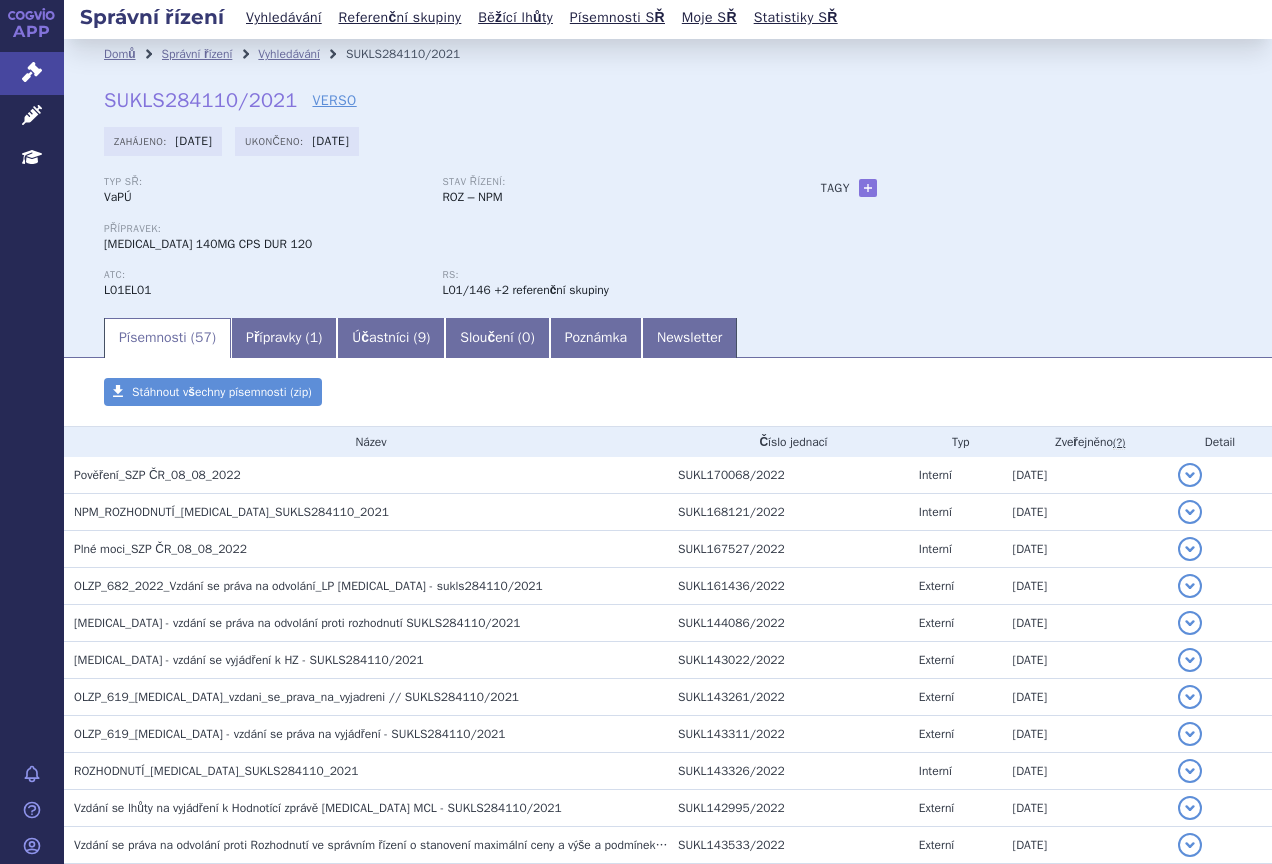 scroll, scrollTop: 0, scrollLeft: 0, axis: both 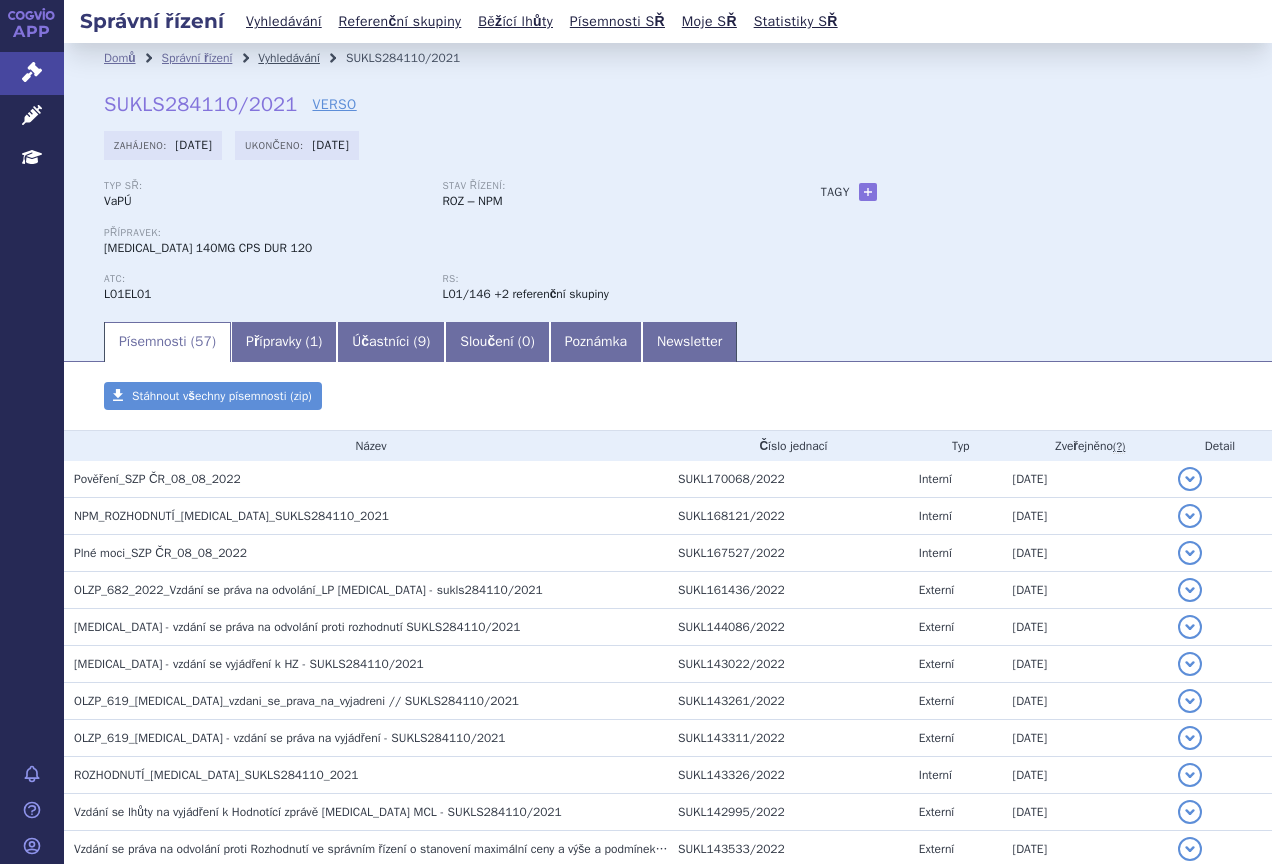 click on "Vyhledávání" at bounding box center [289, 58] 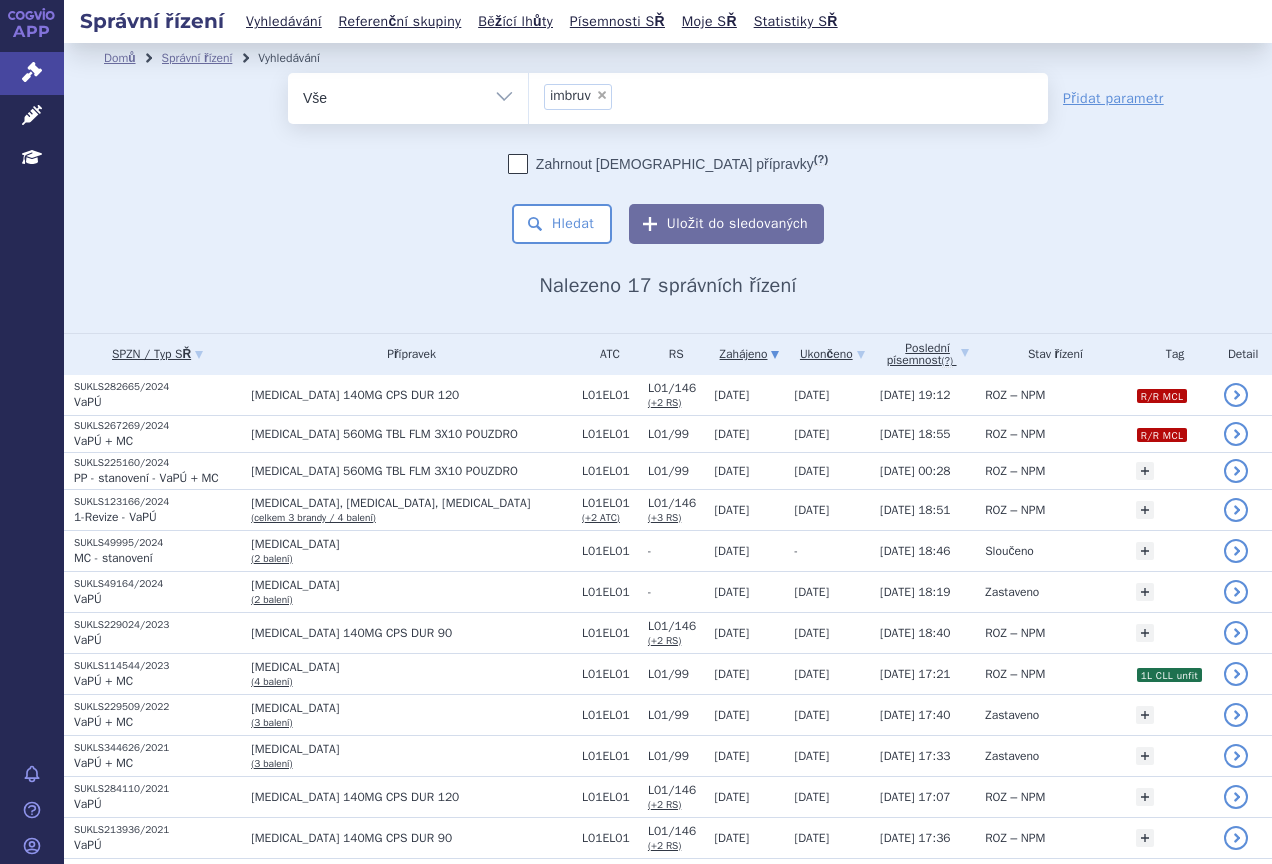 scroll, scrollTop: 0, scrollLeft: 0, axis: both 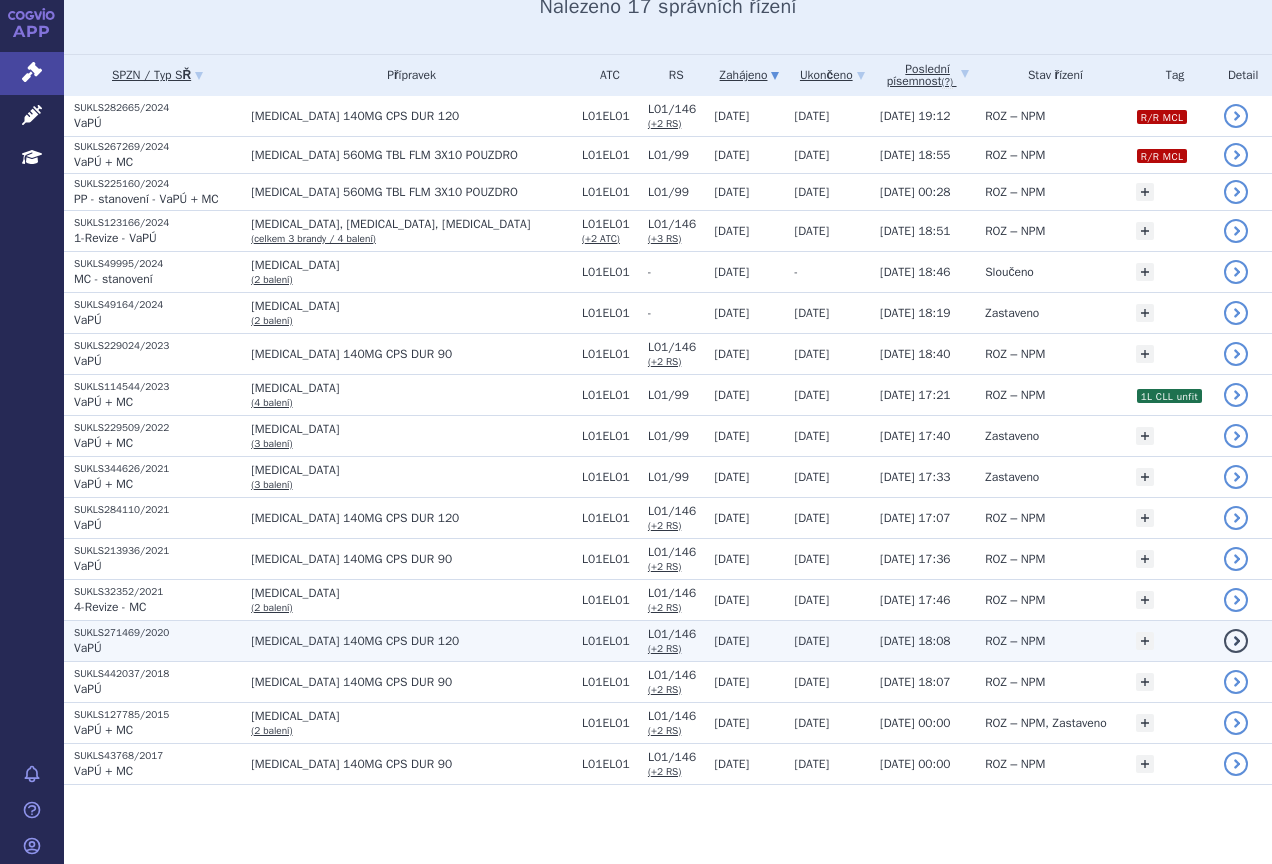 click on "[MEDICAL_DATA] 140MG CPS DUR 120" at bounding box center (411, 641) 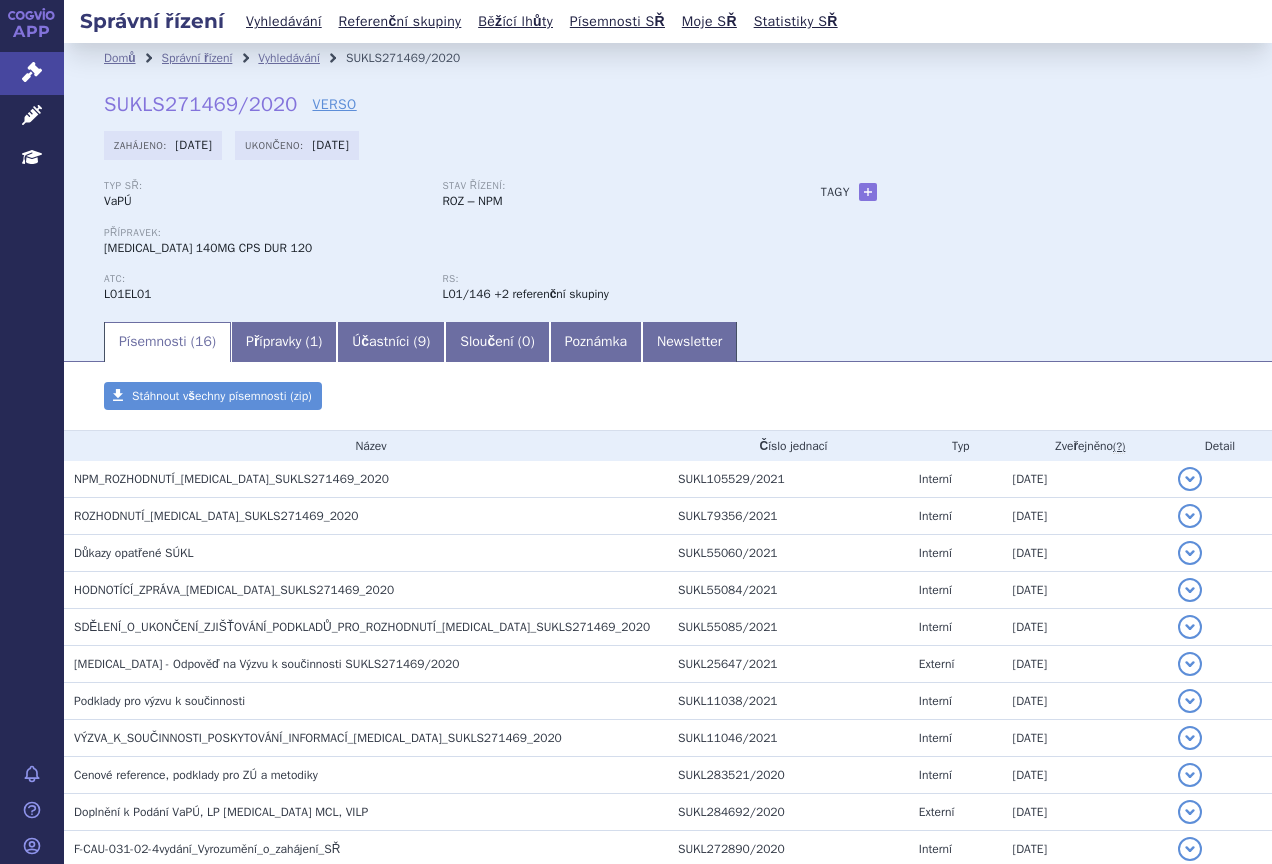 scroll, scrollTop: 0, scrollLeft: 0, axis: both 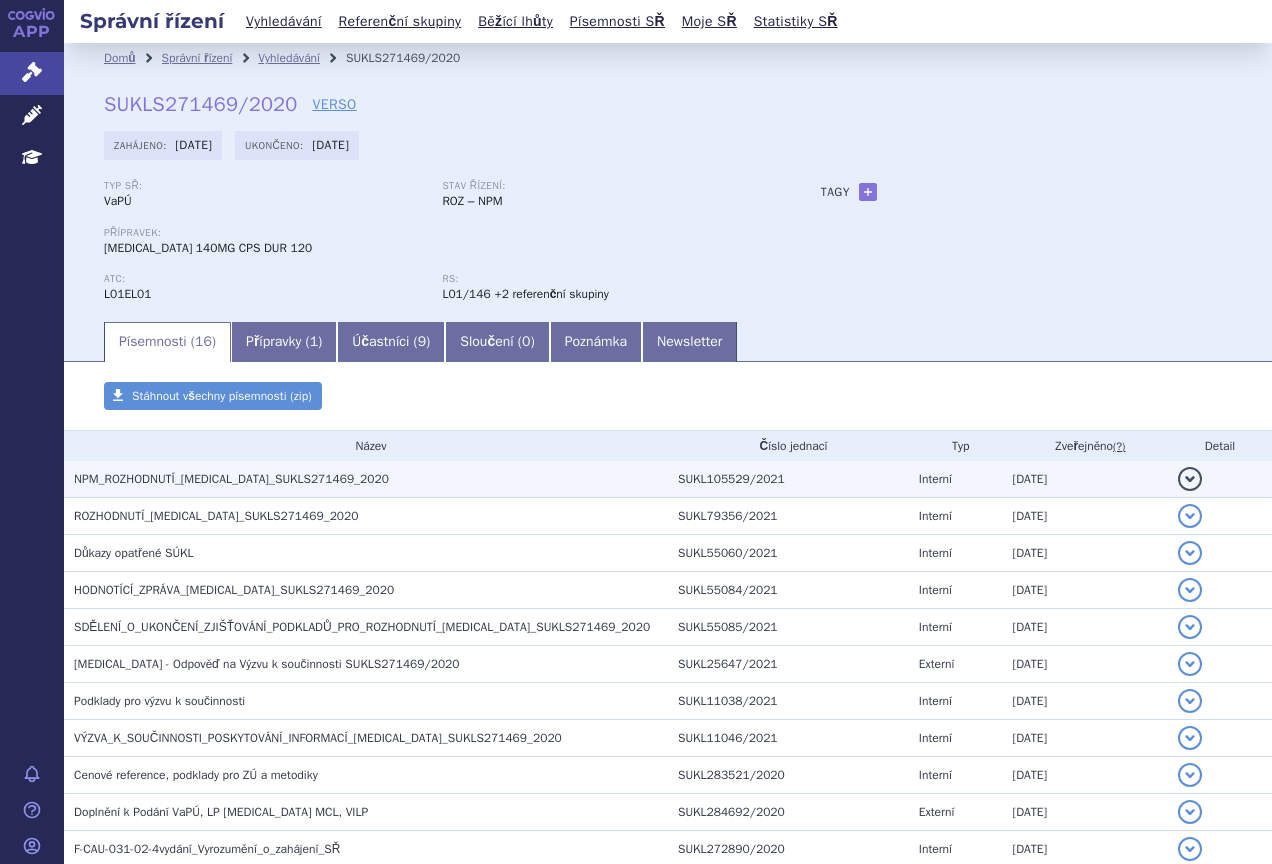 click on "NPM_ROZHODNUTÍ_[MEDICAL_DATA]_SUKLS271469_2020" at bounding box center (371, 479) 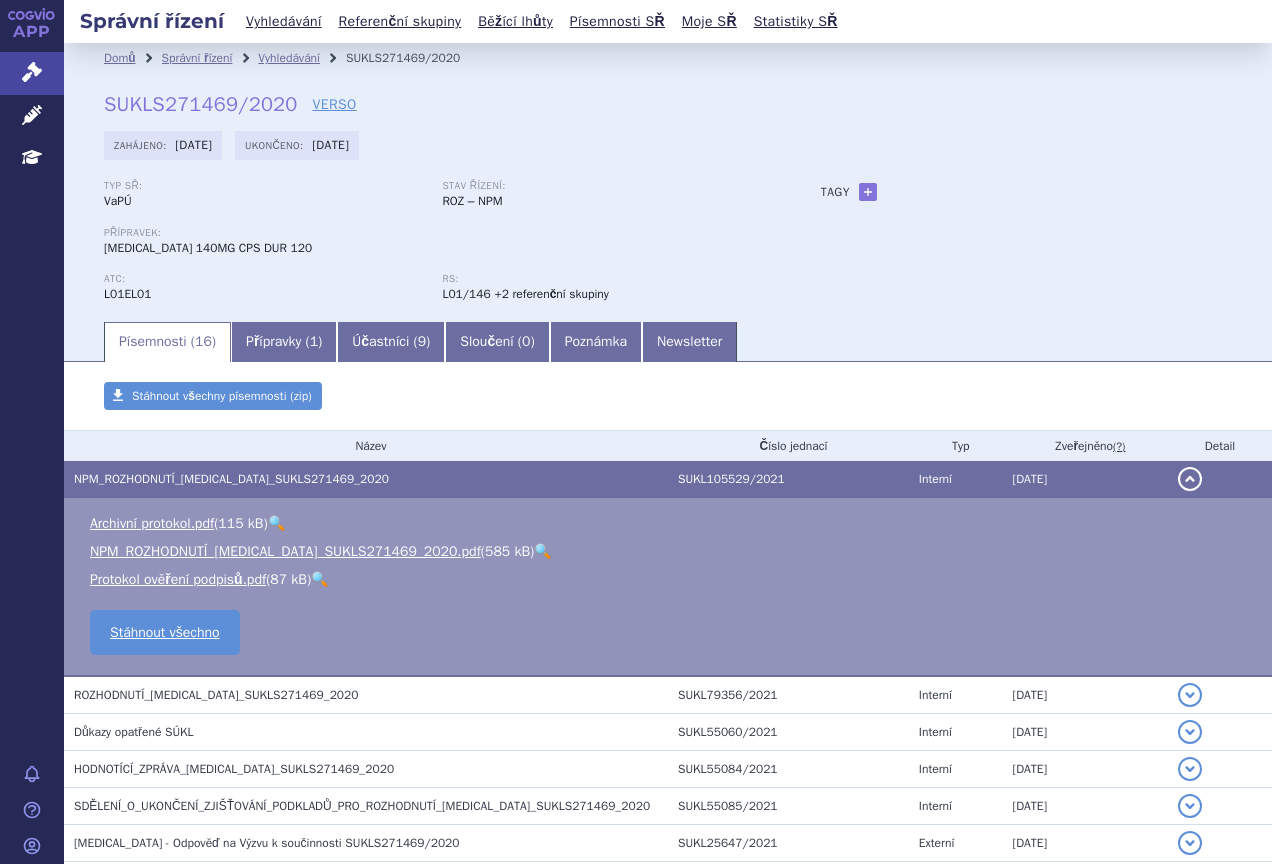 click on "🔍" at bounding box center [542, 551] 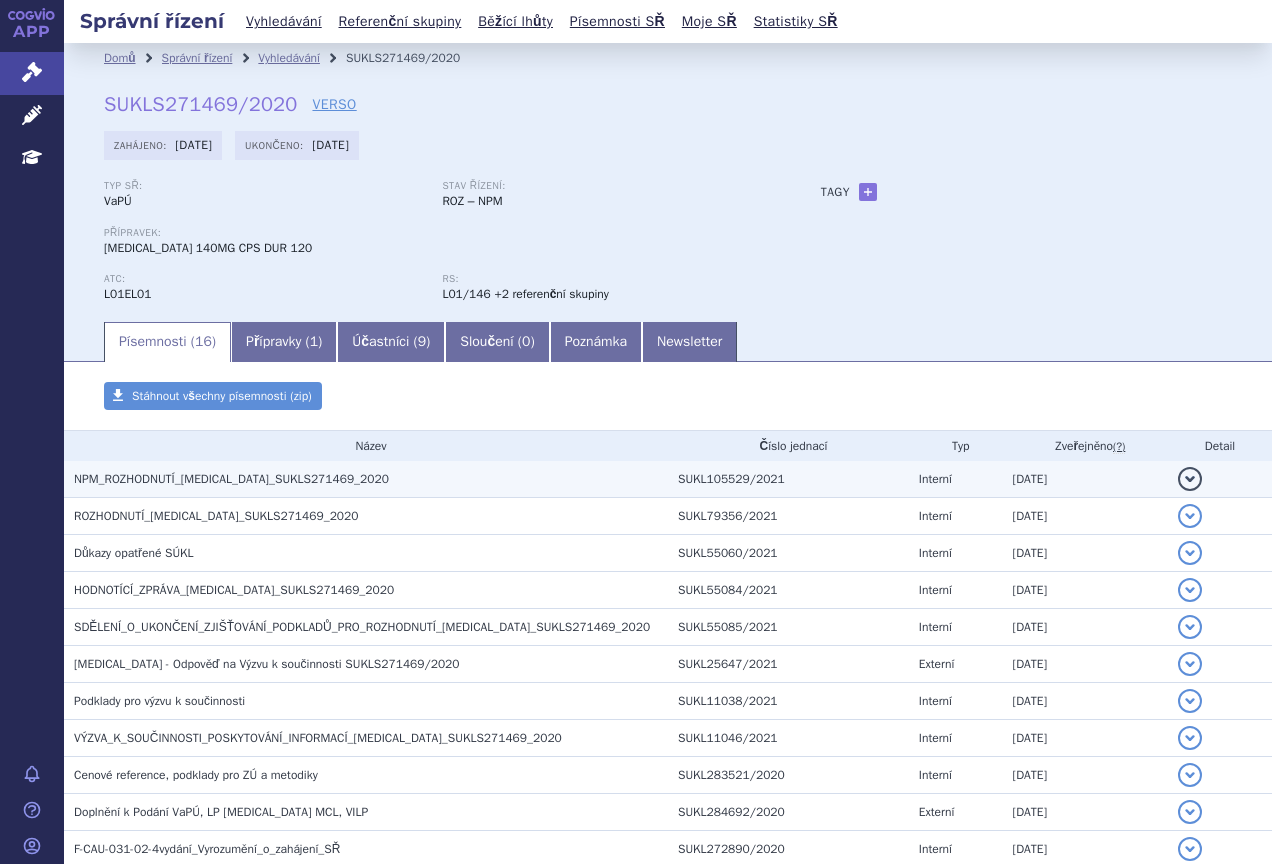 click on "NPM_ROZHODNUTÍ_IMBRUVICA_SUKLS271469_2020" at bounding box center [371, 479] 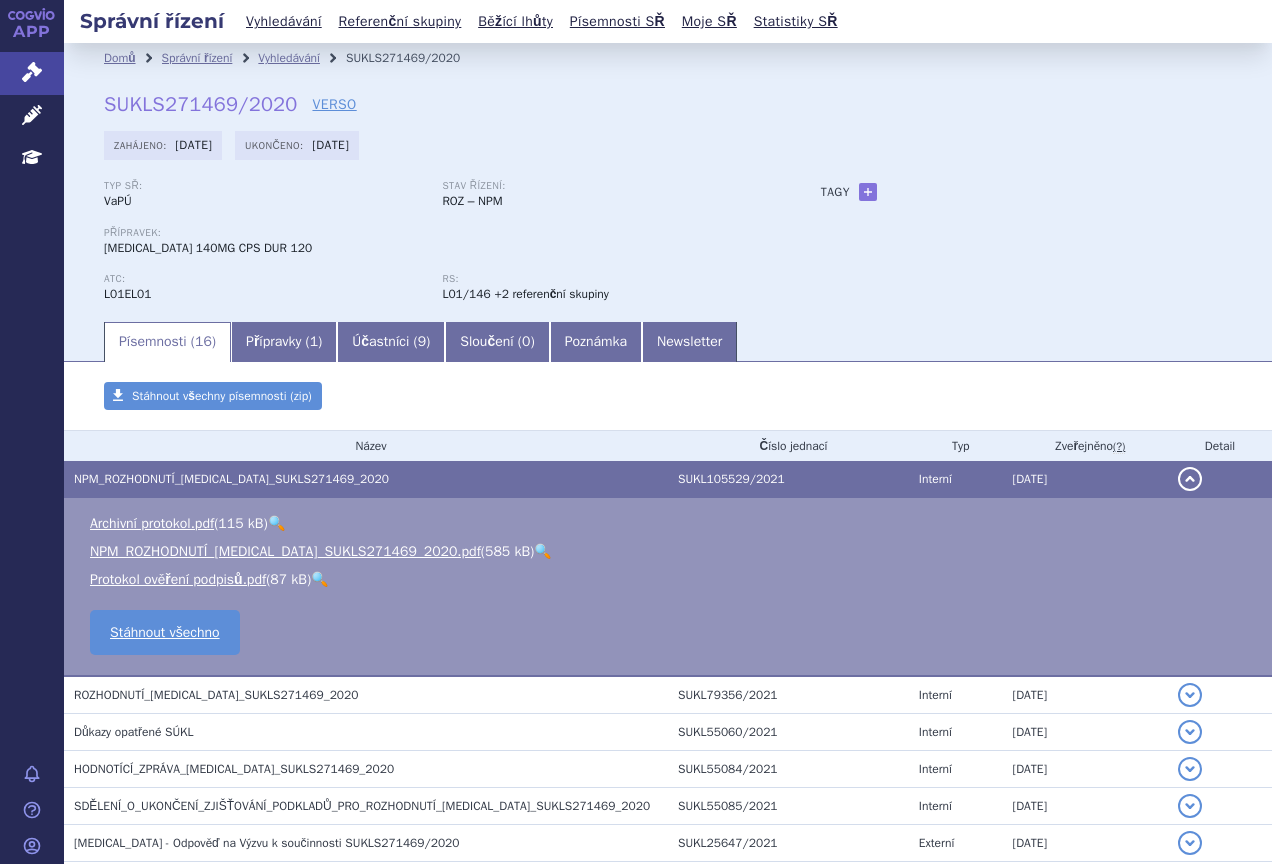 click on "🔍" at bounding box center (542, 551) 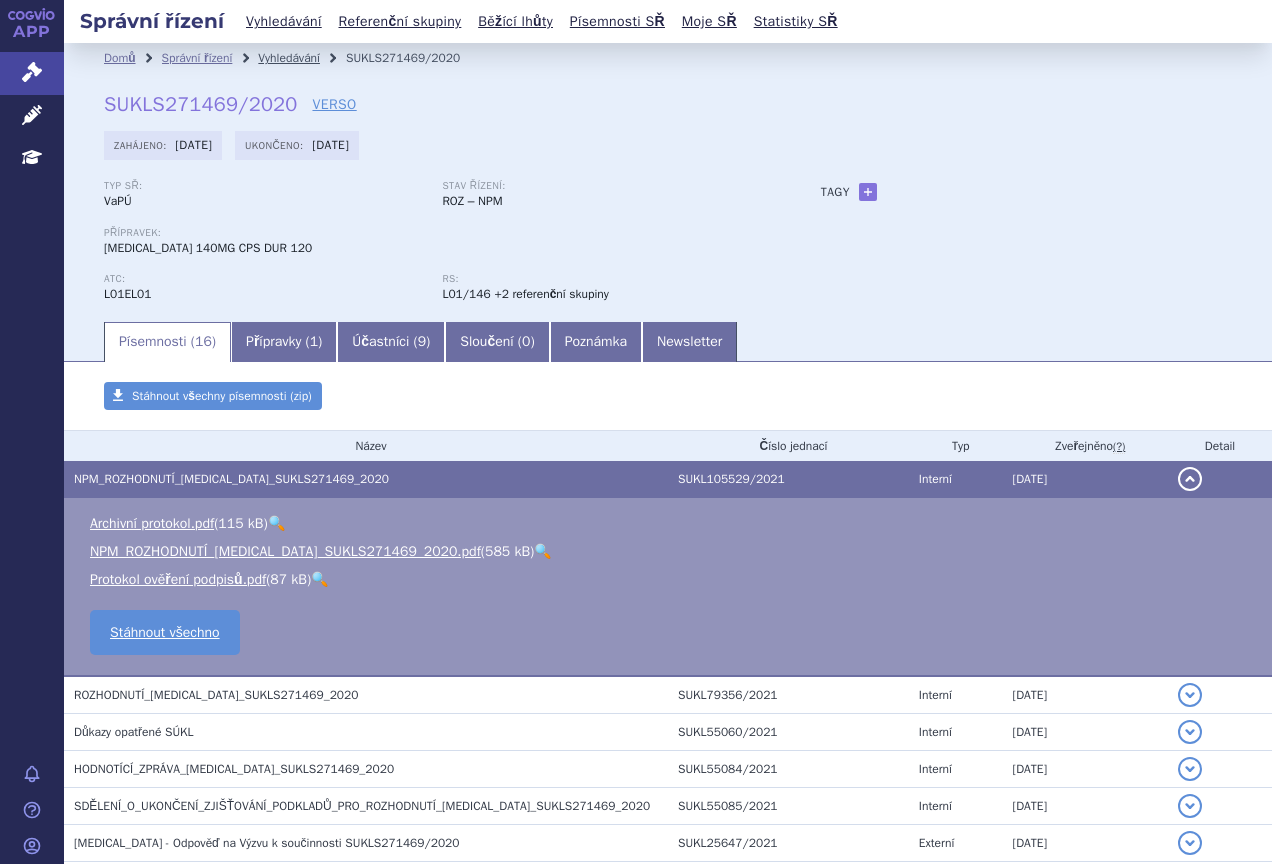 click on "Vyhledávání" at bounding box center [289, 58] 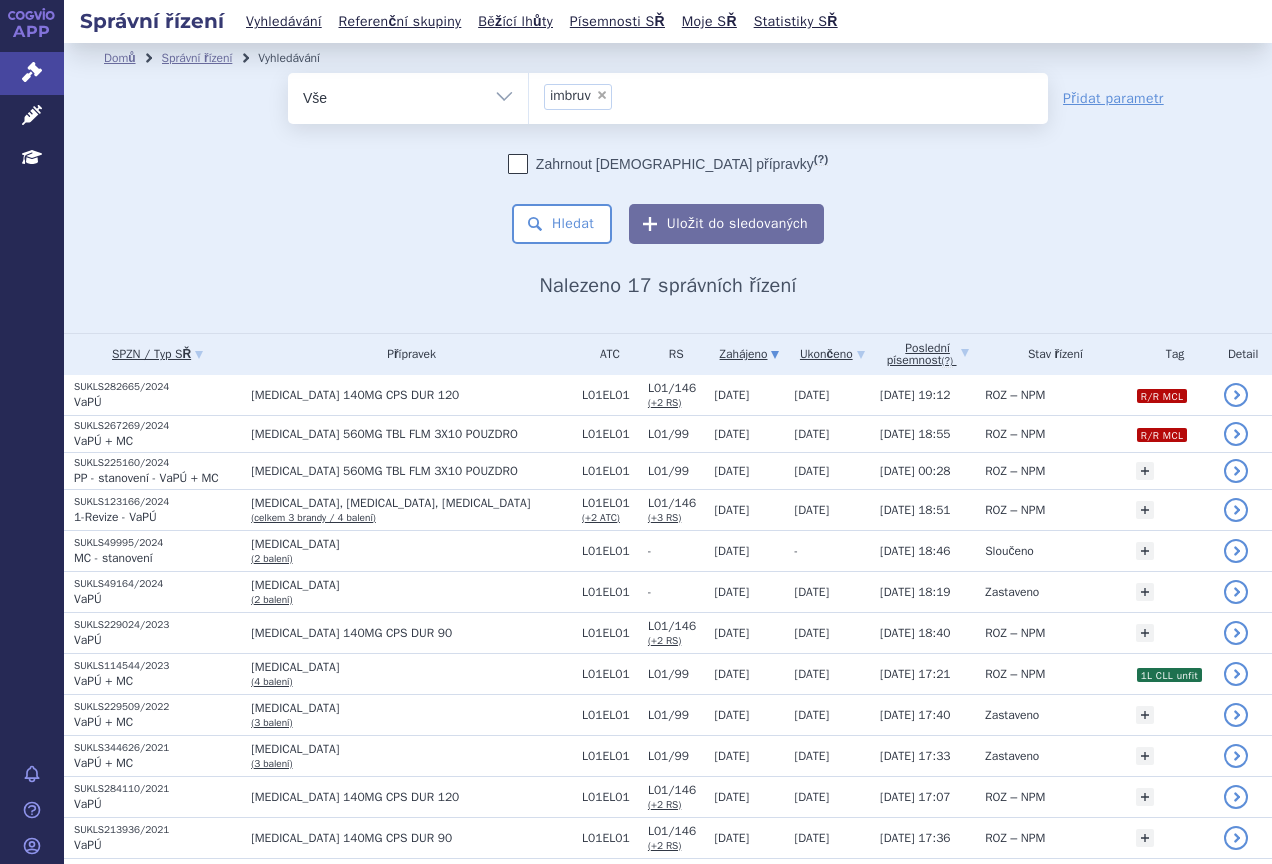 scroll, scrollTop: 0, scrollLeft: 0, axis: both 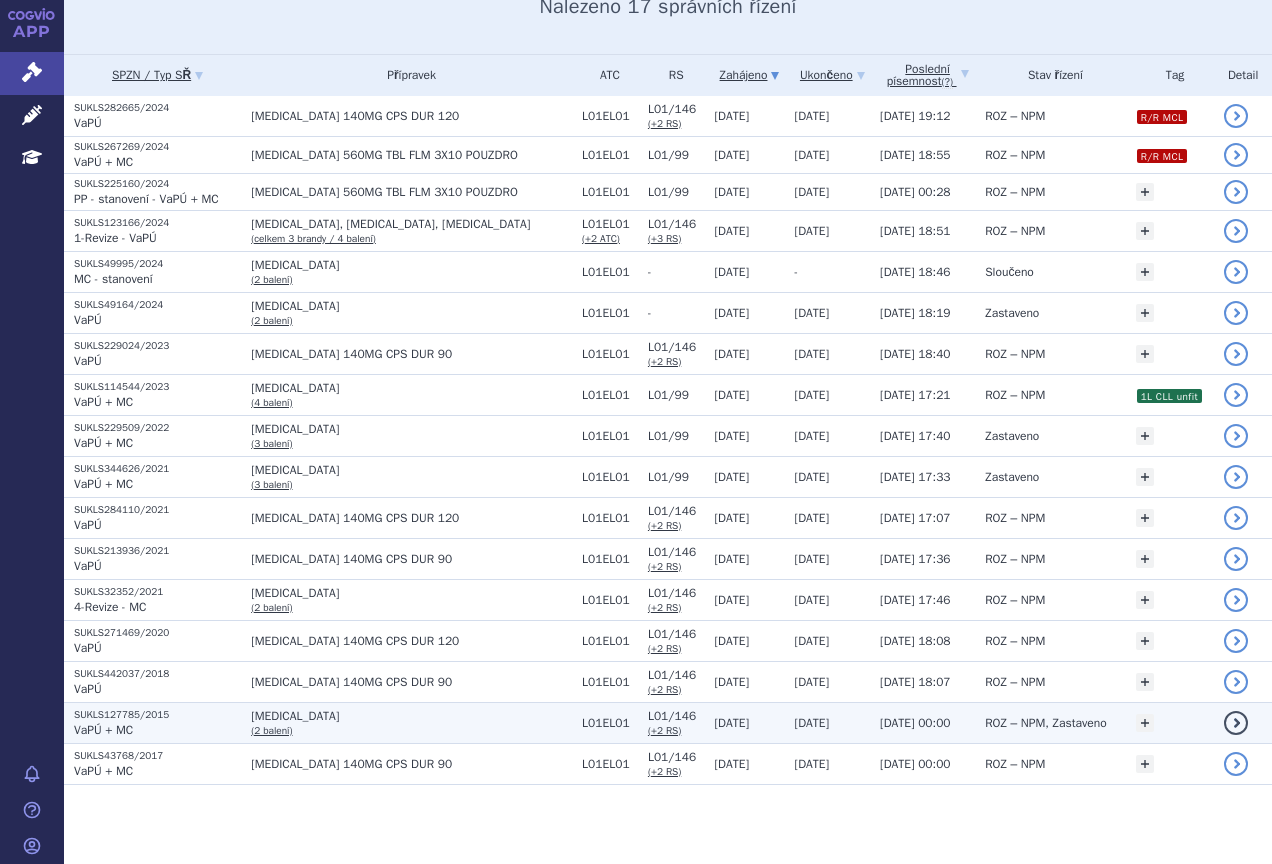 click on "IMBRUVICA
(2 balení)" at bounding box center [406, 722] 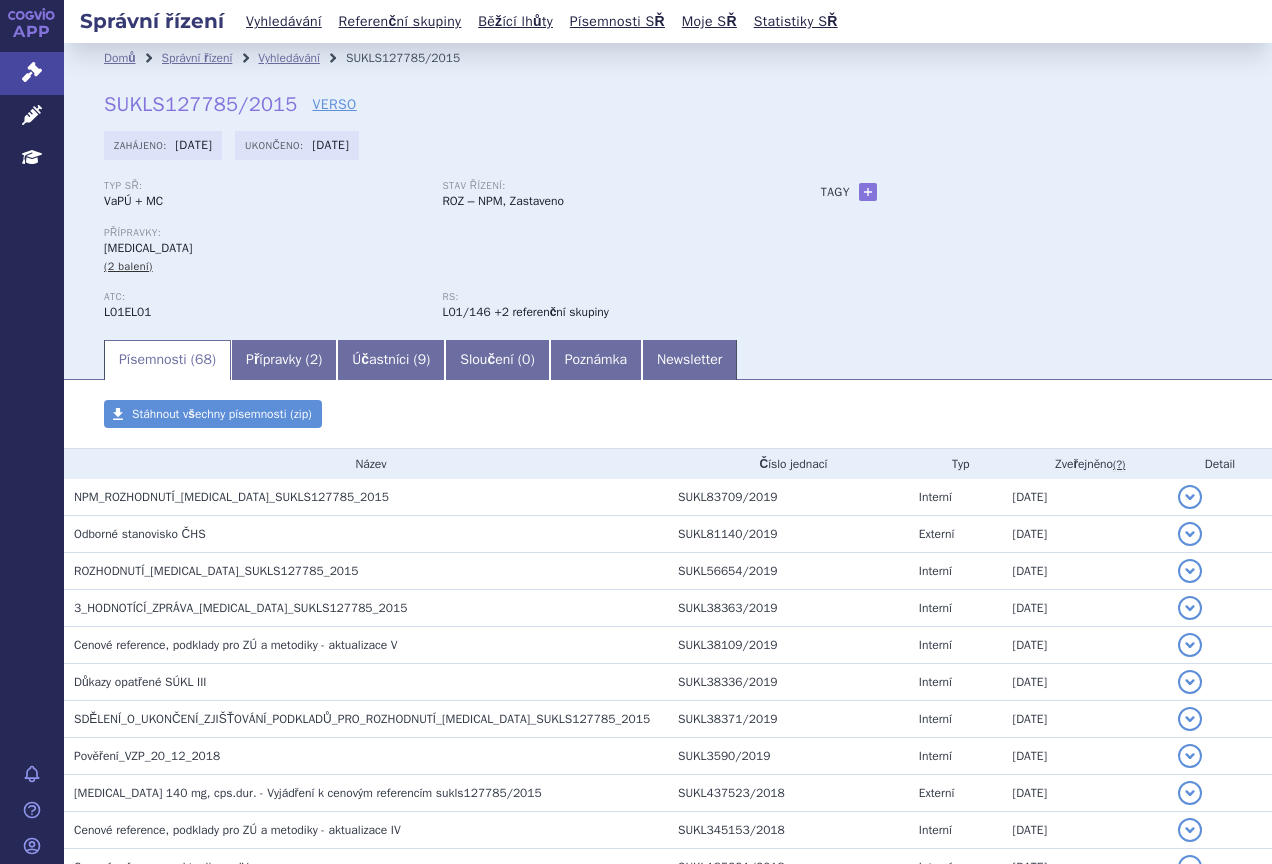 scroll, scrollTop: 0, scrollLeft: 0, axis: both 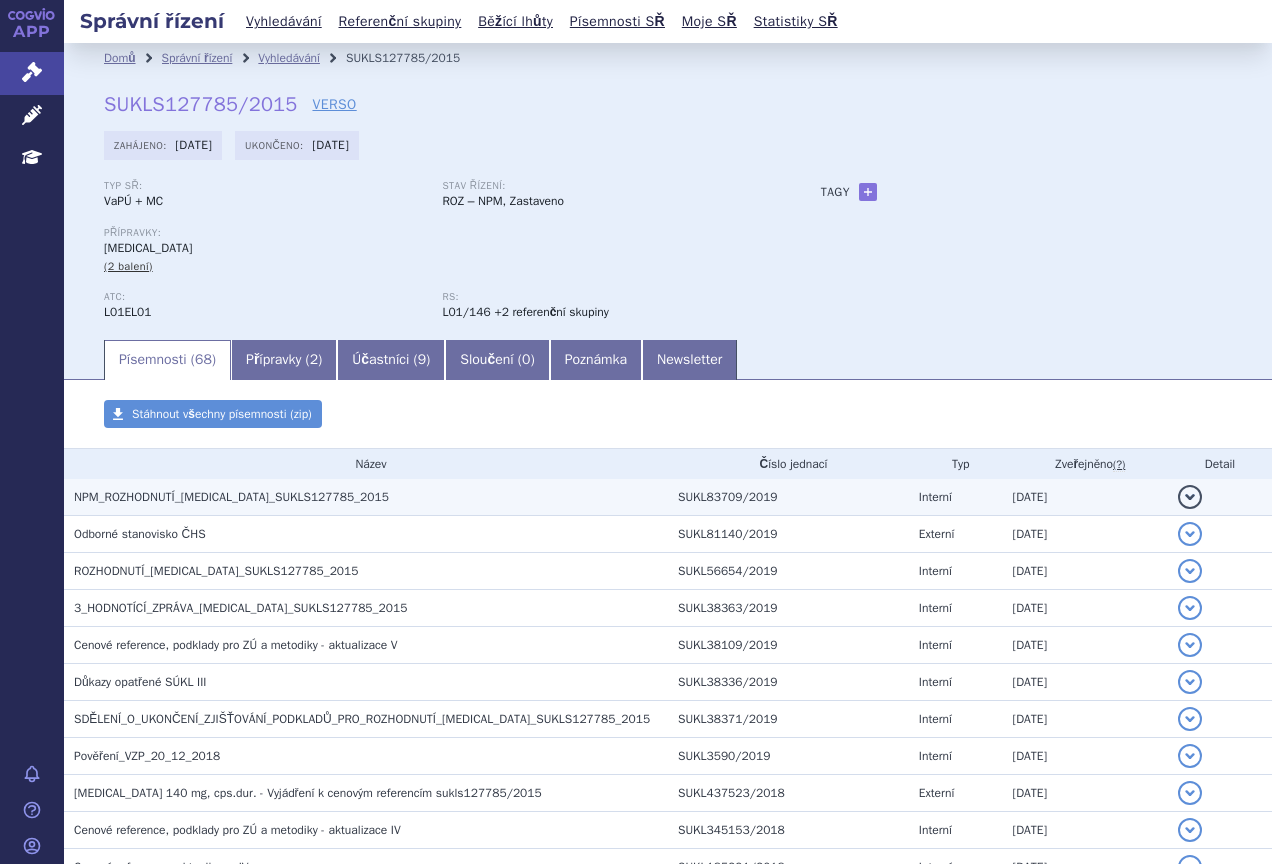 click on "NPM_ROZHODNUTÍ_IMBRUVICA_SUKLS127785_2015" at bounding box center [231, 497] 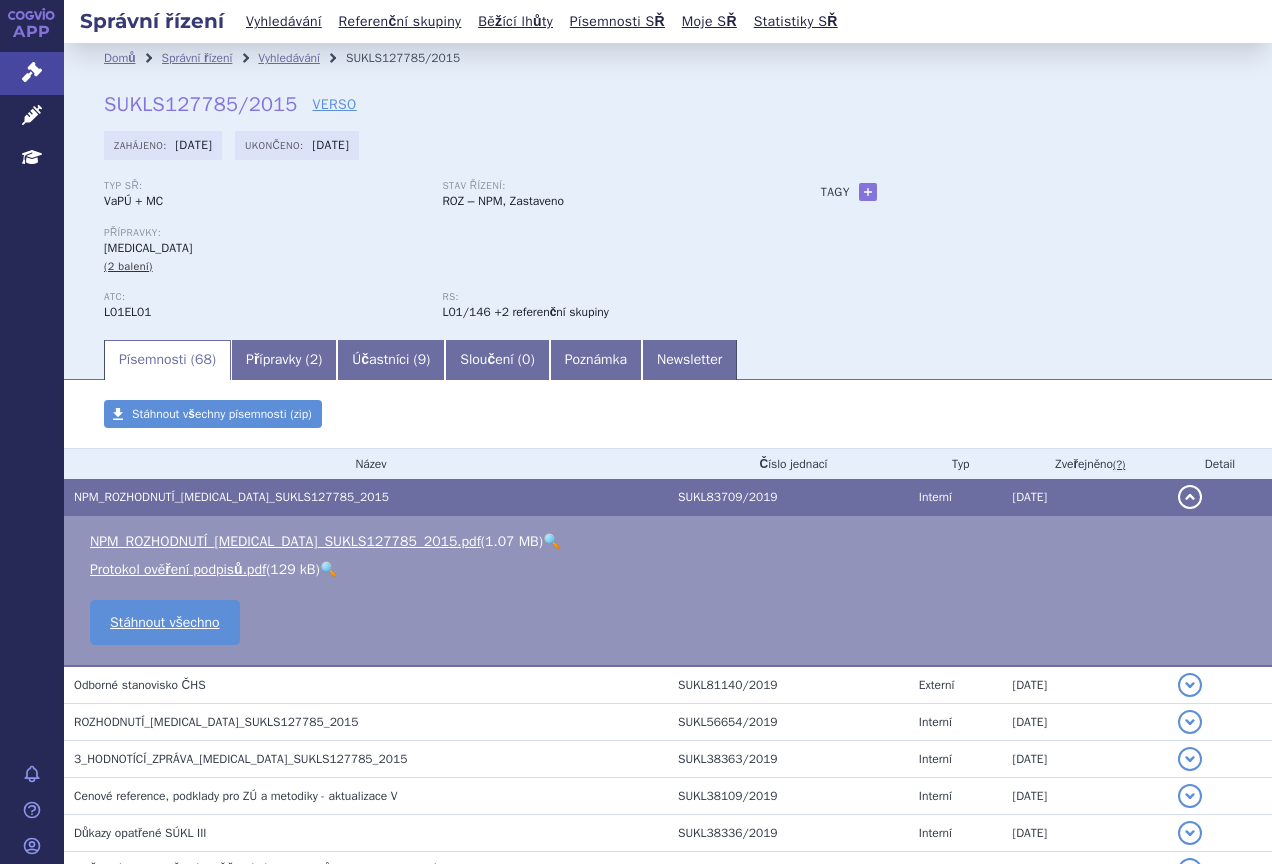 click on "🔍" at bounding box center (551, 541) 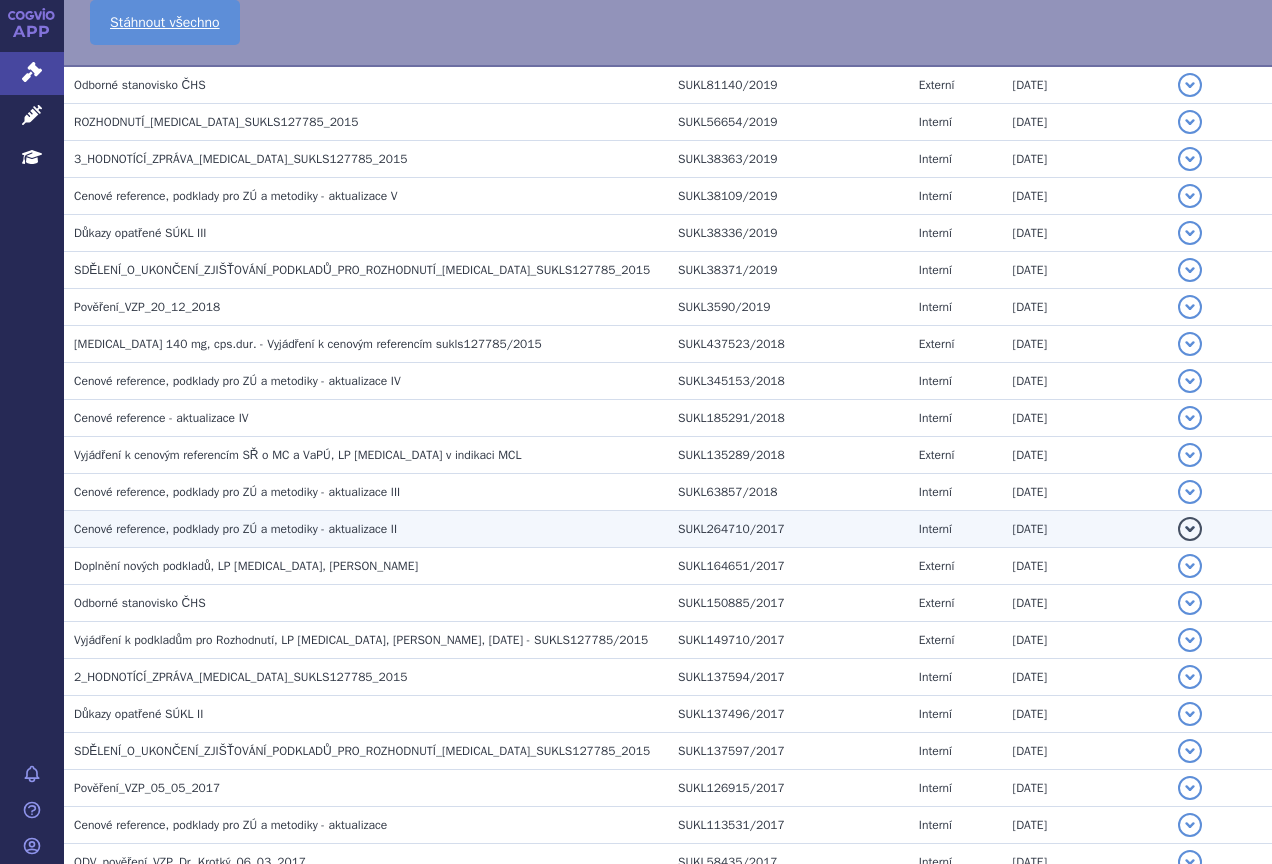 scroll, scrollTop: 0, scrollLeft: 0, axis: both 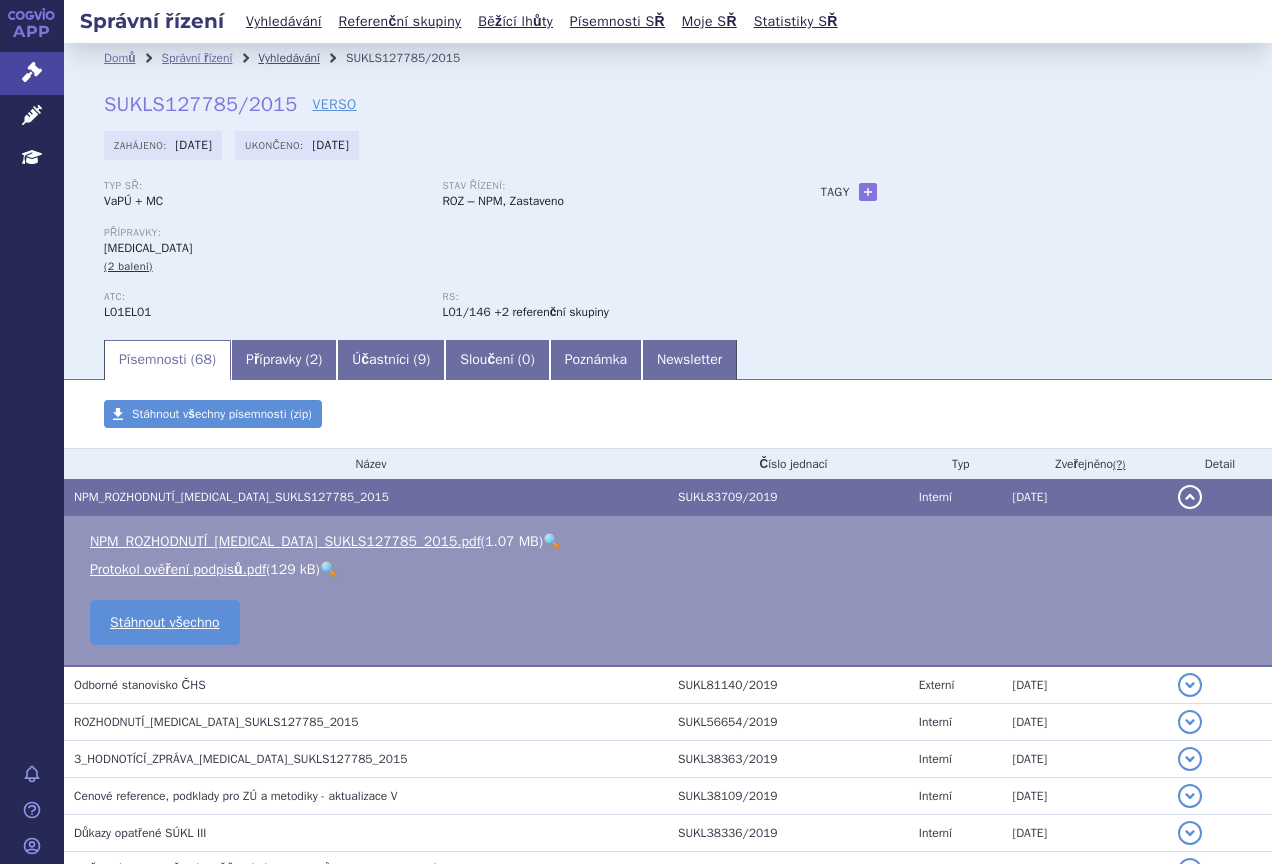 click on "Vyhledávání" at bounding box center (289, 58) 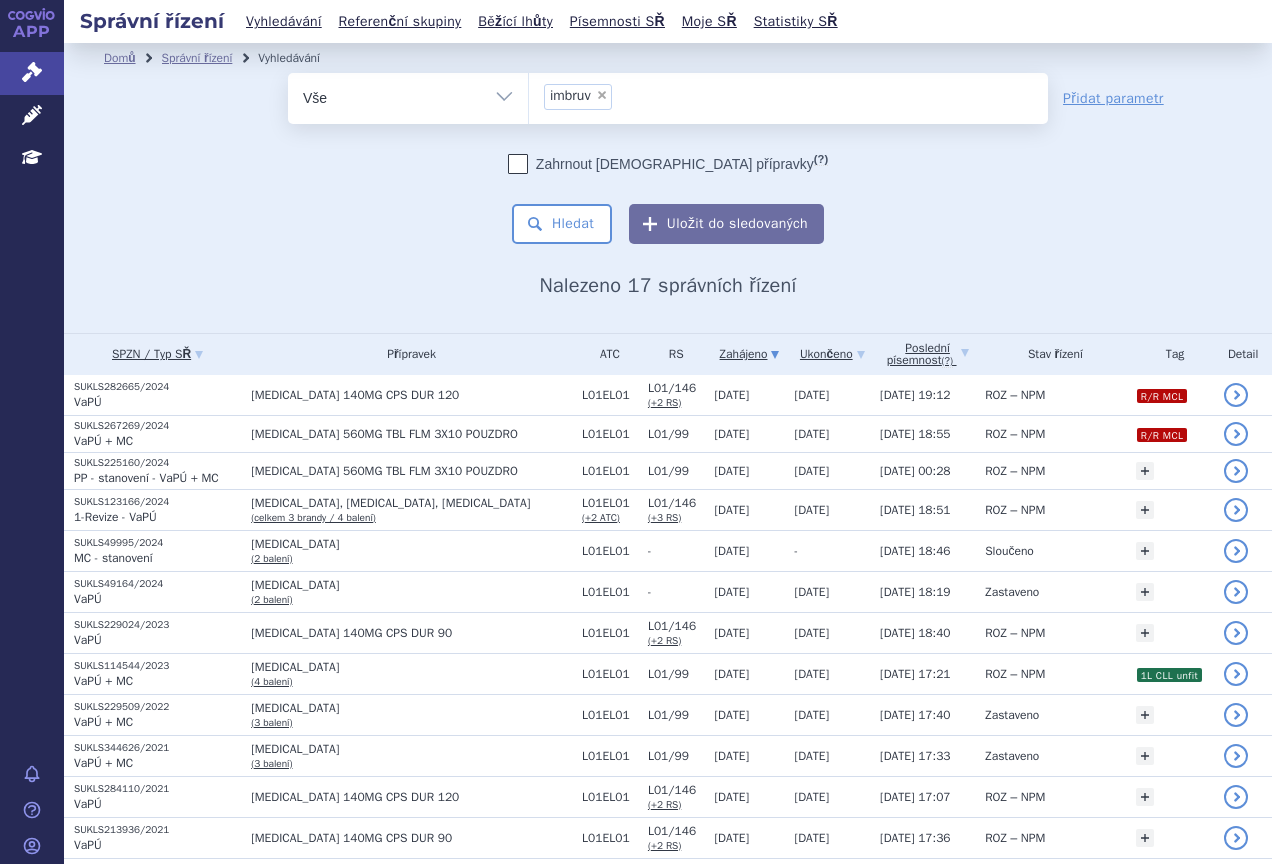 scroll, scrollTop: 0, scrollLeft: 0, axis: both 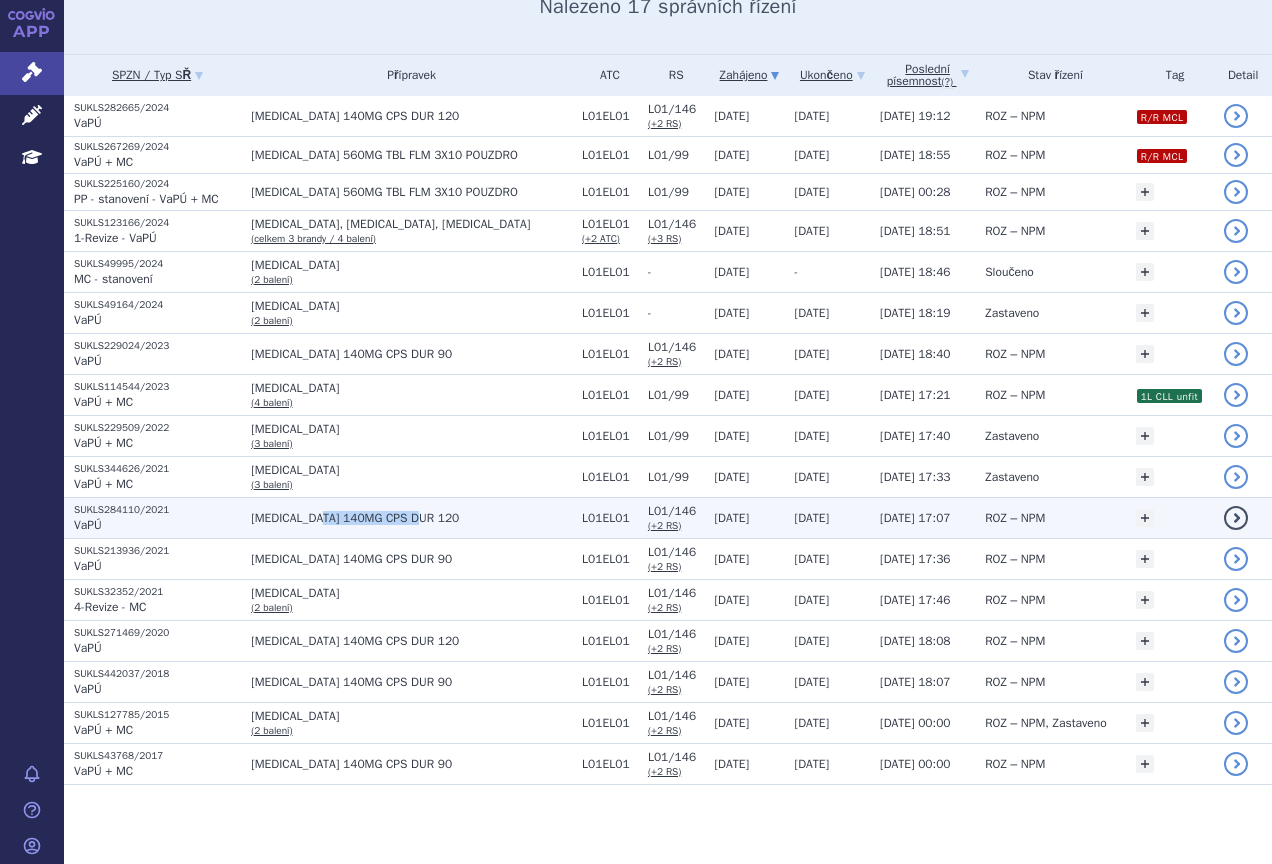 drag, startPoint x: 334, startPoint y: 518, endPoint x: 434, endPoint y: 526, distance: 100.31949 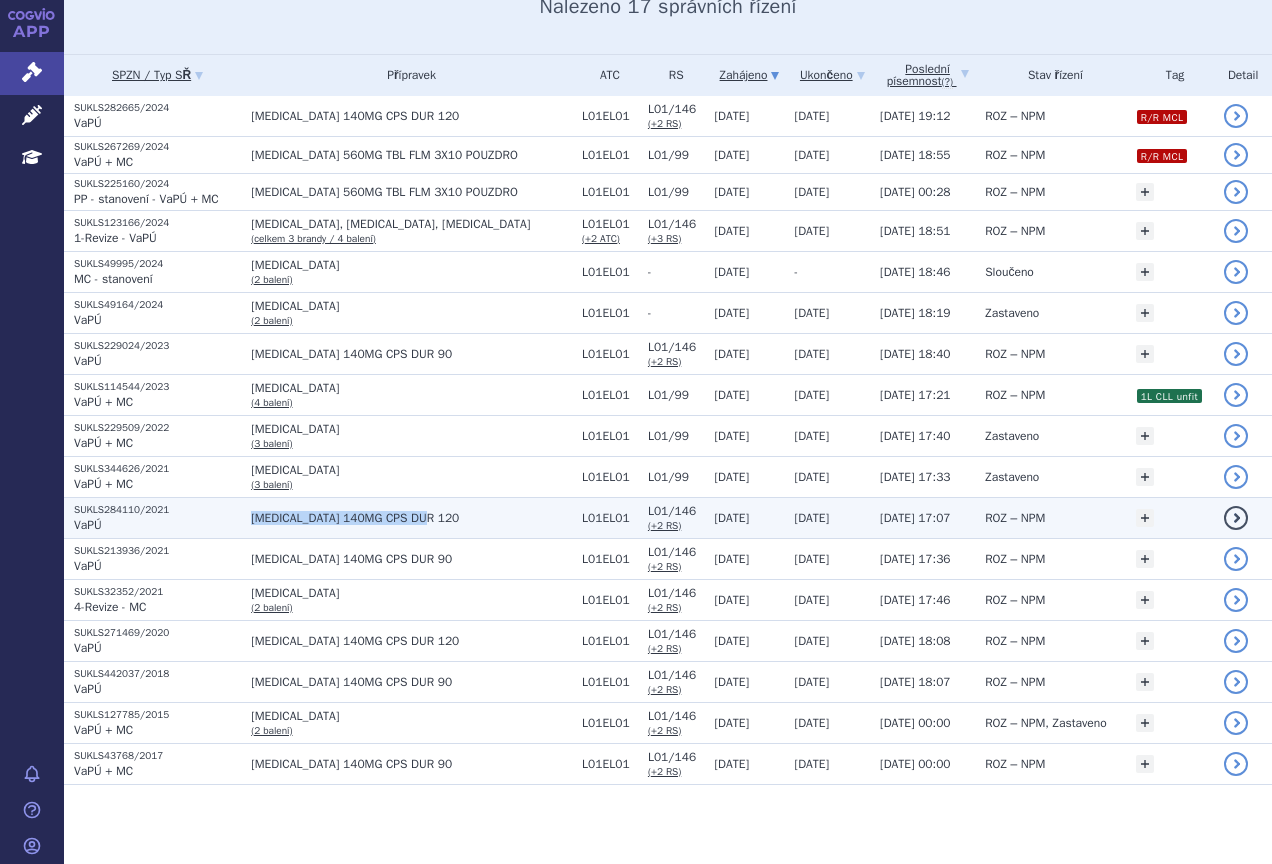 drag, startPoint x: 263, startPoint y: 526, endPoint x: 446, endPoint y: 526, distance: 183 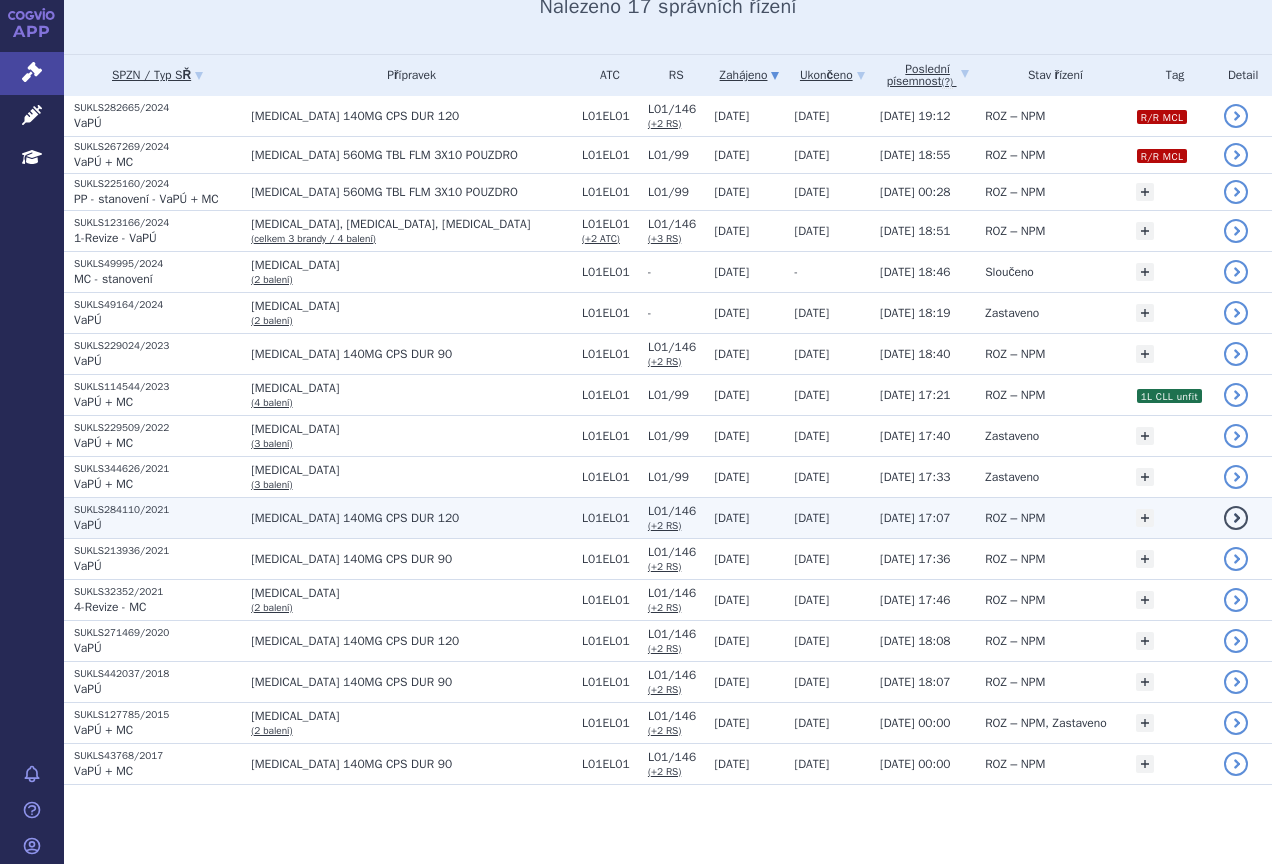 click on "detail" at bounding box center (1236, 518) 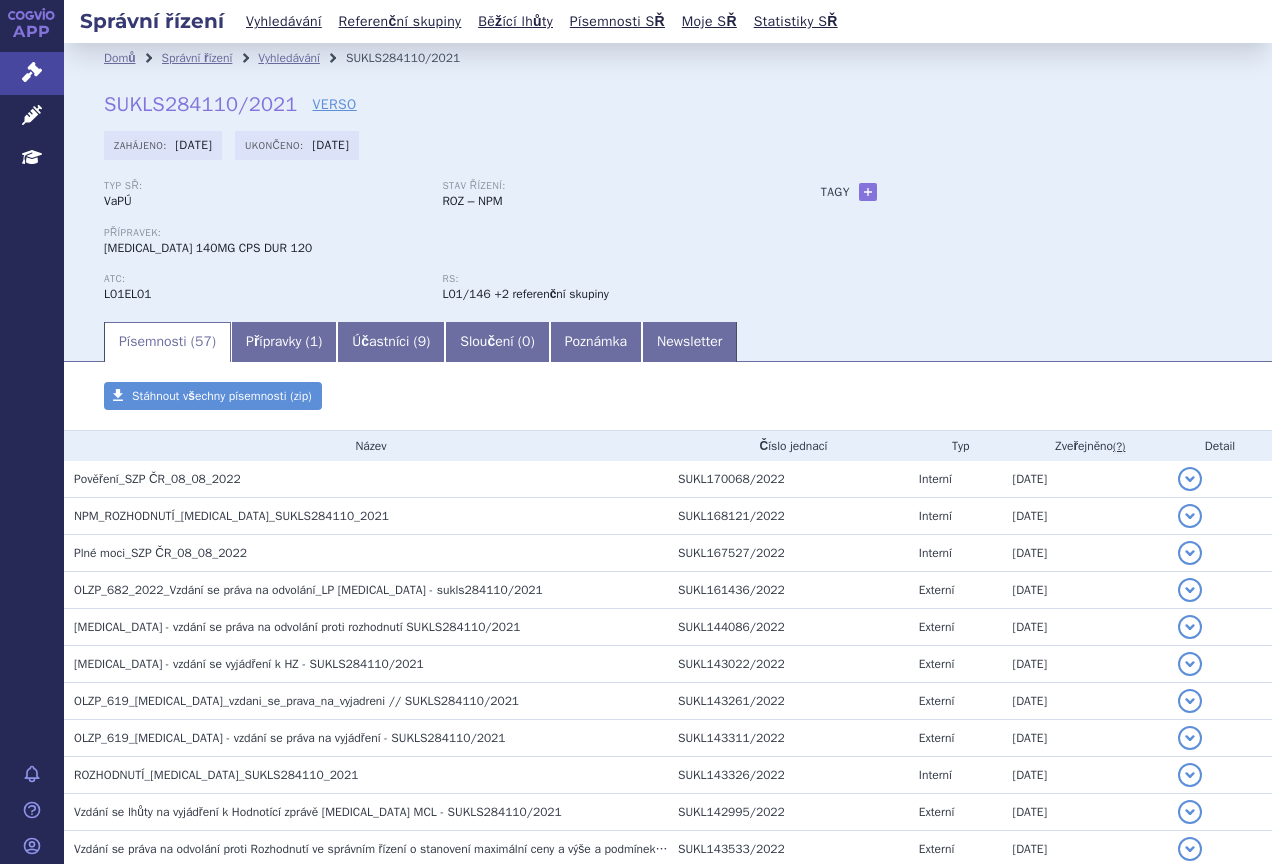 scroll, scrollTop: 0, scrollLeft: 0, axis: both 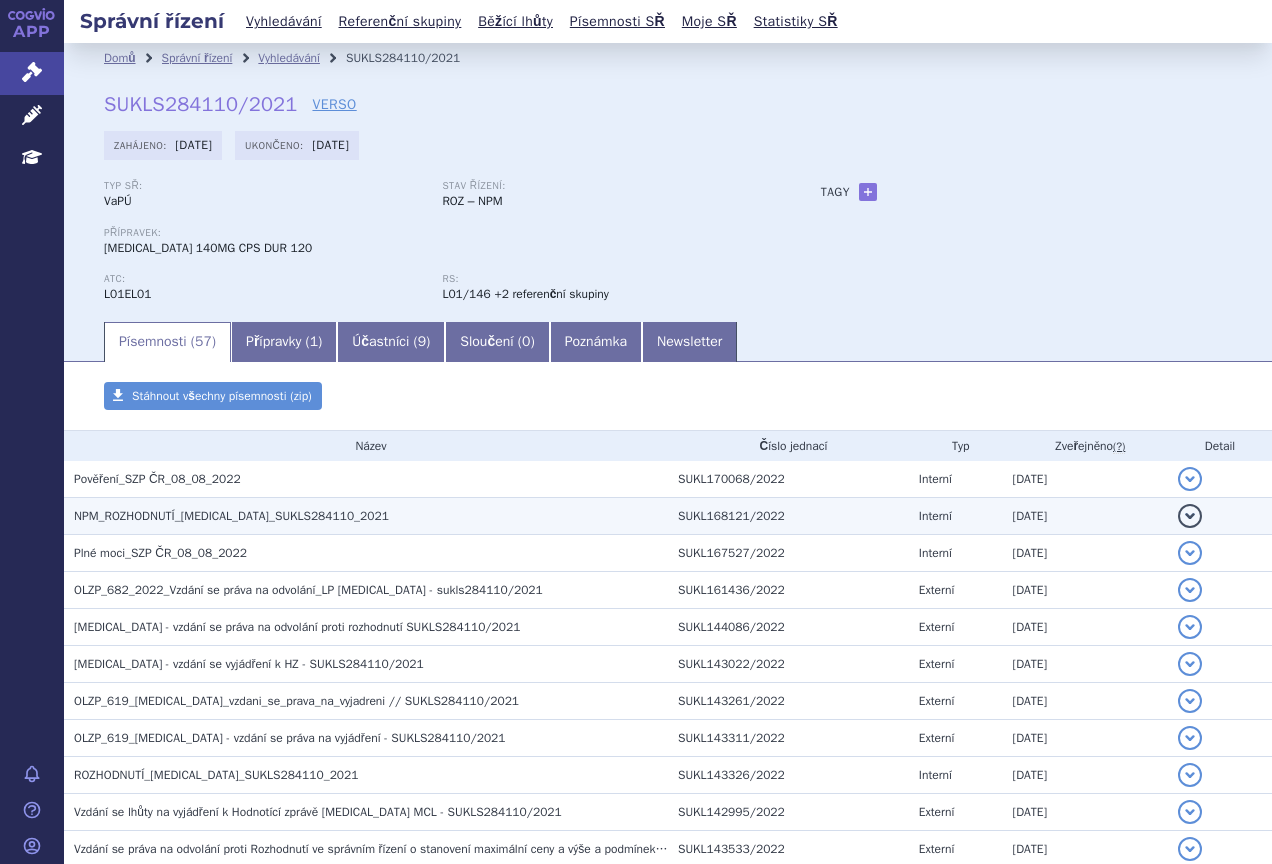 click on "NPM_ROZHODNUTÍ_[MEDICAL_DATA]_SUKLS284110_2021" at bounding box center (371, 516) 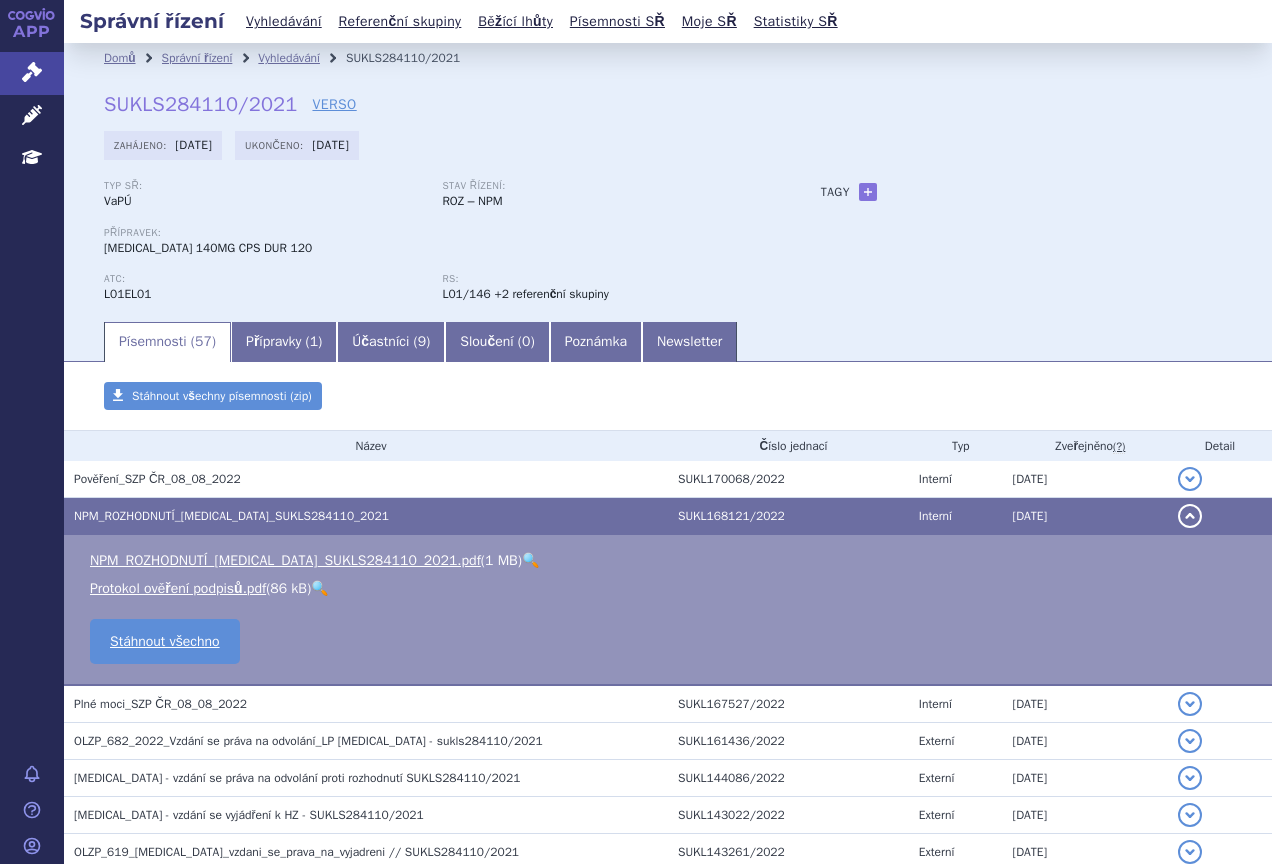 click on "🔍" at bounding box center (530, 560) 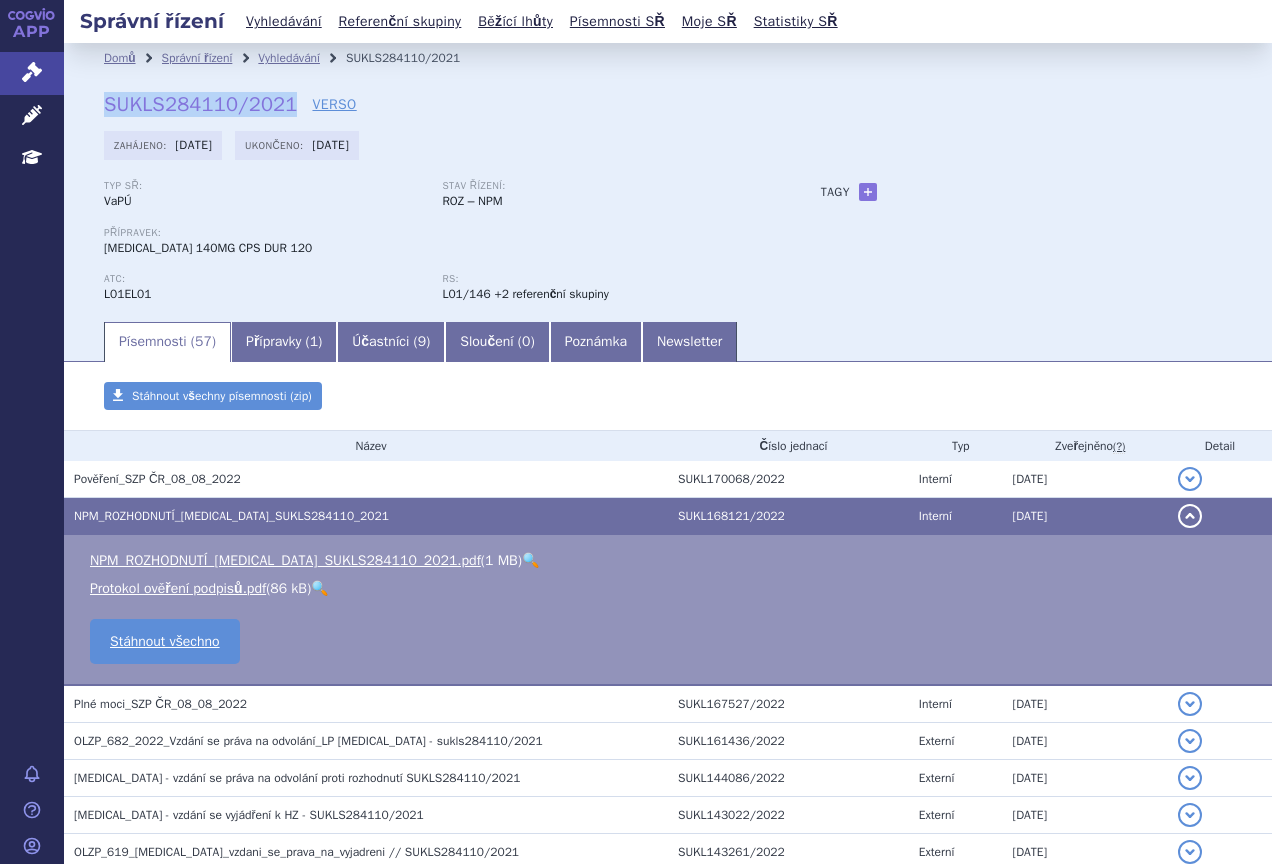 drag, startPoint x: 102, startPoint y: 105, endPoint x: 290, endPoint y: 112, distance: 188.13028 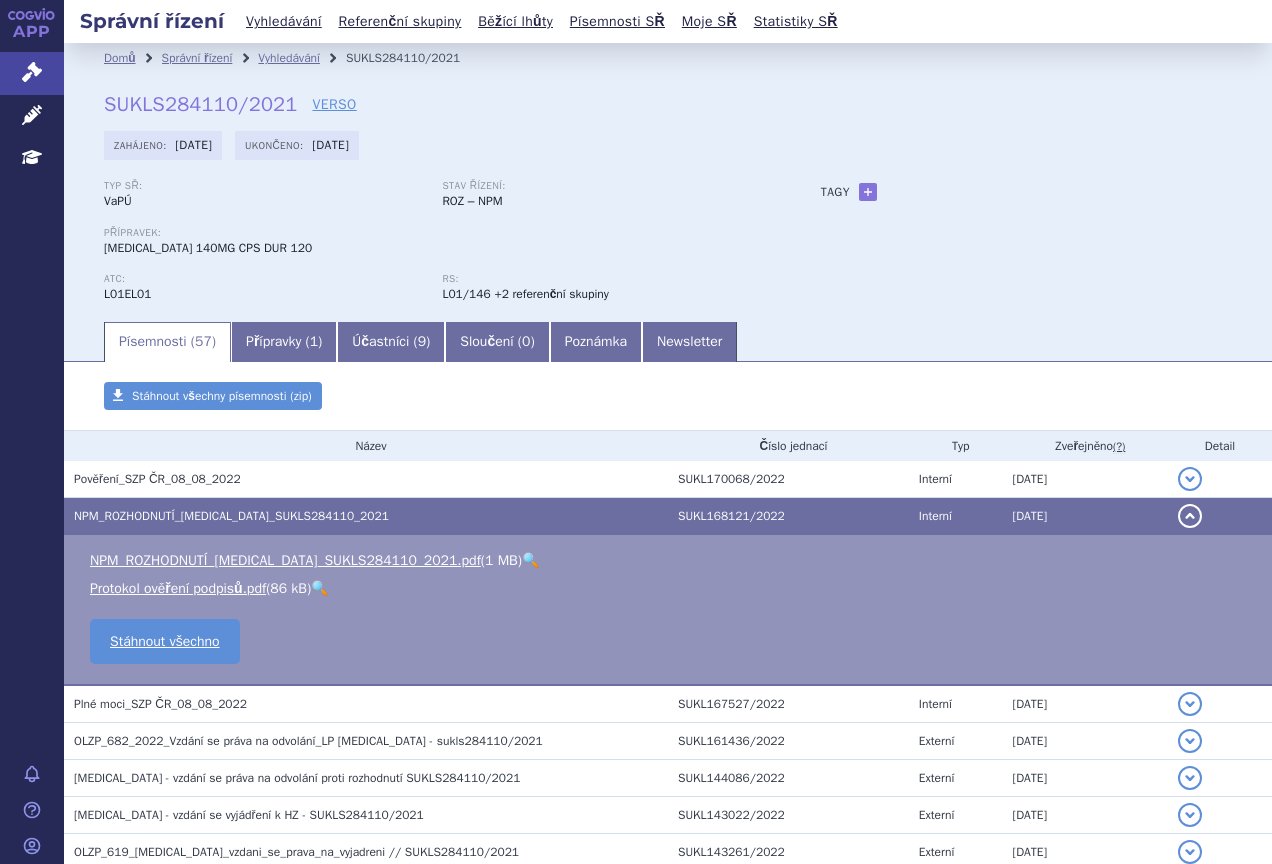 click on "Typ SŘ:" at bounding box center [263, 186] 